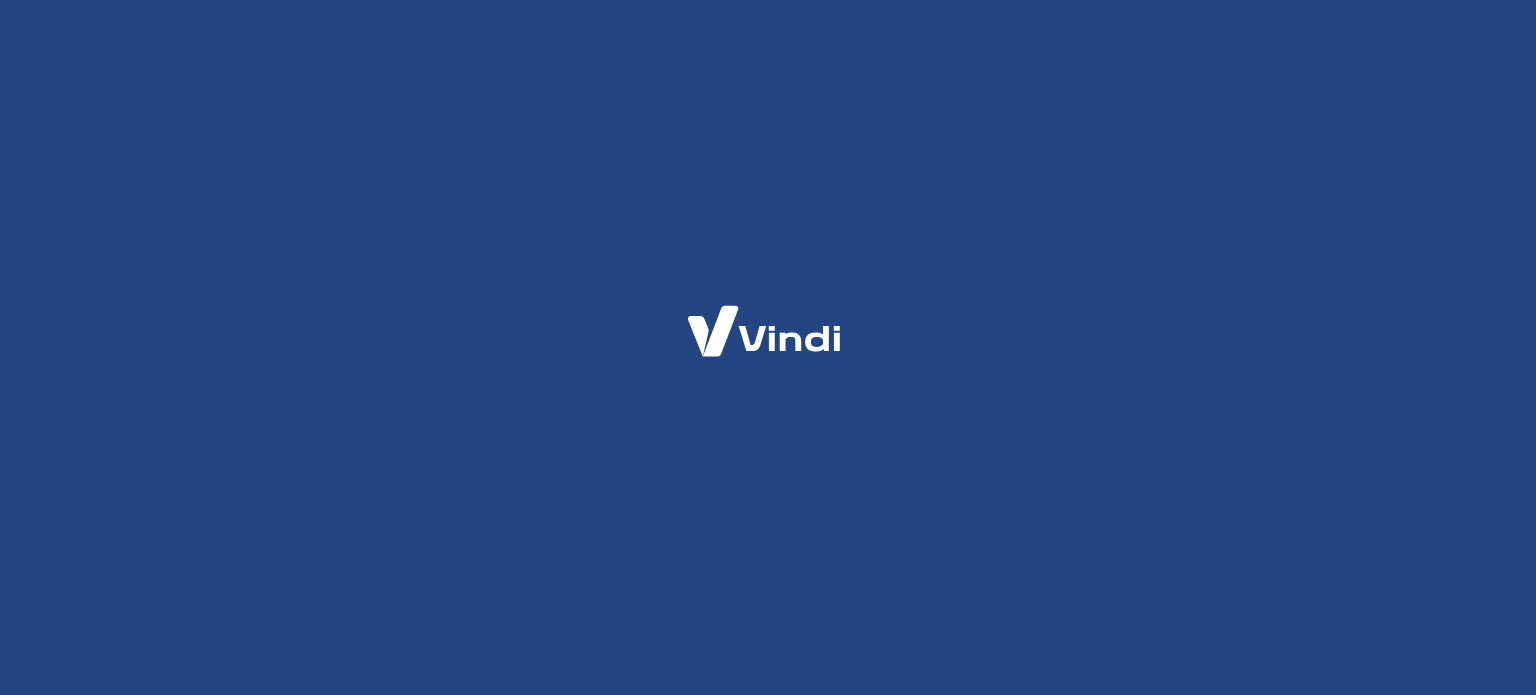 scroll, scrollTop: 0, scrollLeft: 0, axis: both 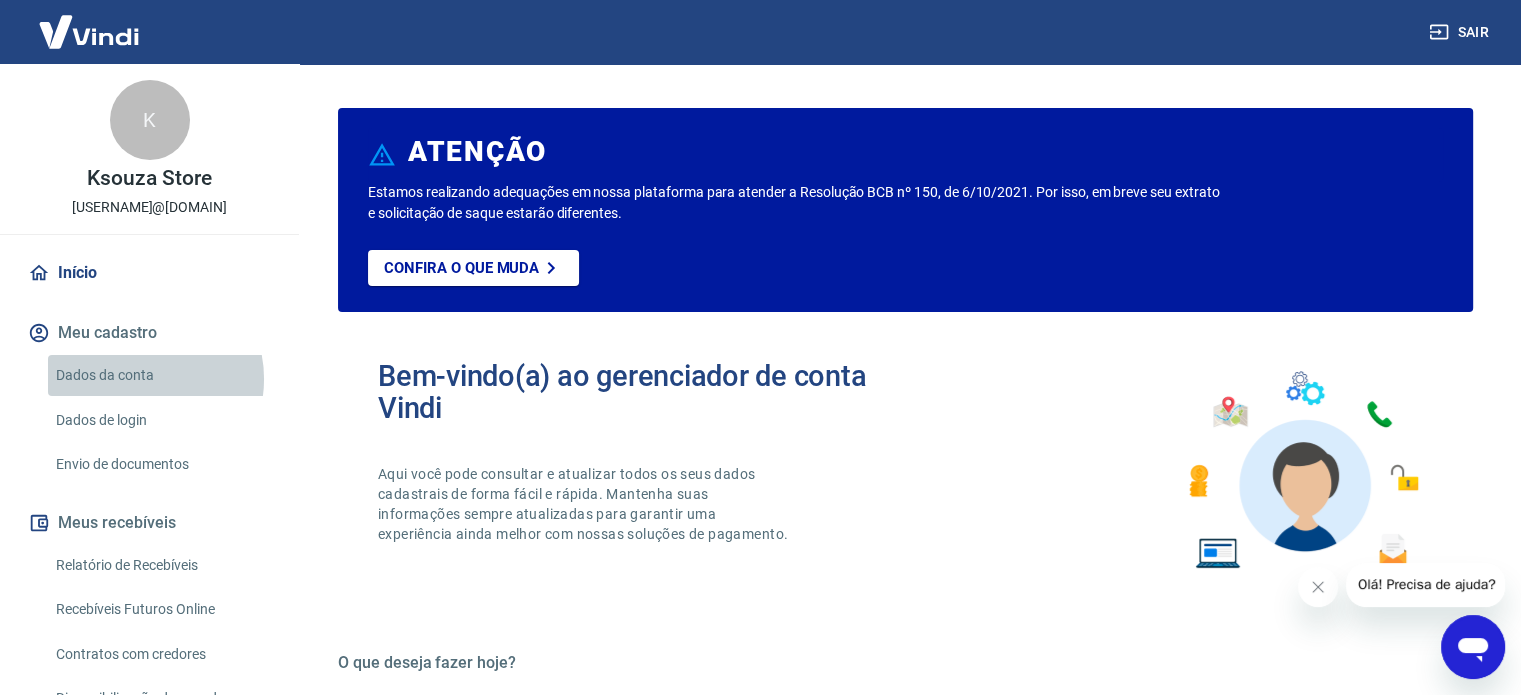 click on "Dados da conta" at bounding box center [161, 375] 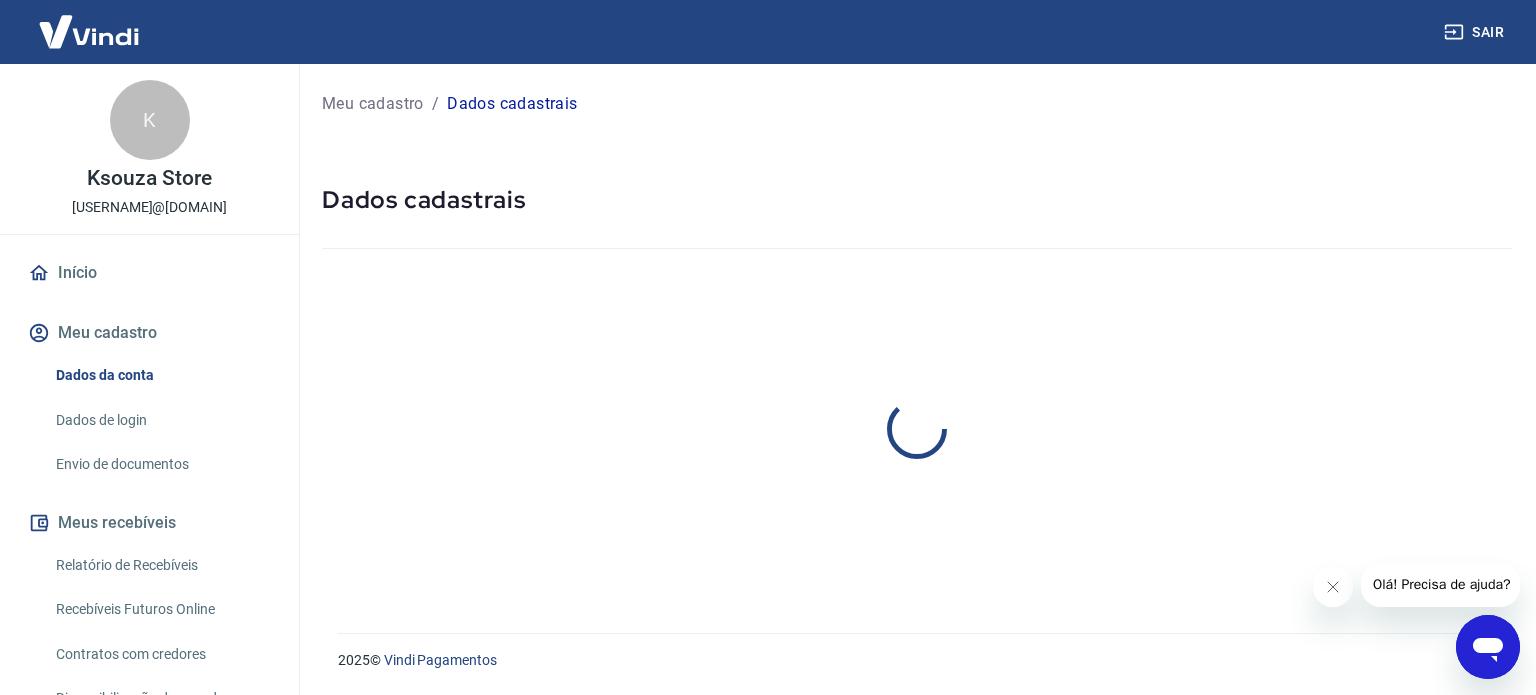 select on "RJ" 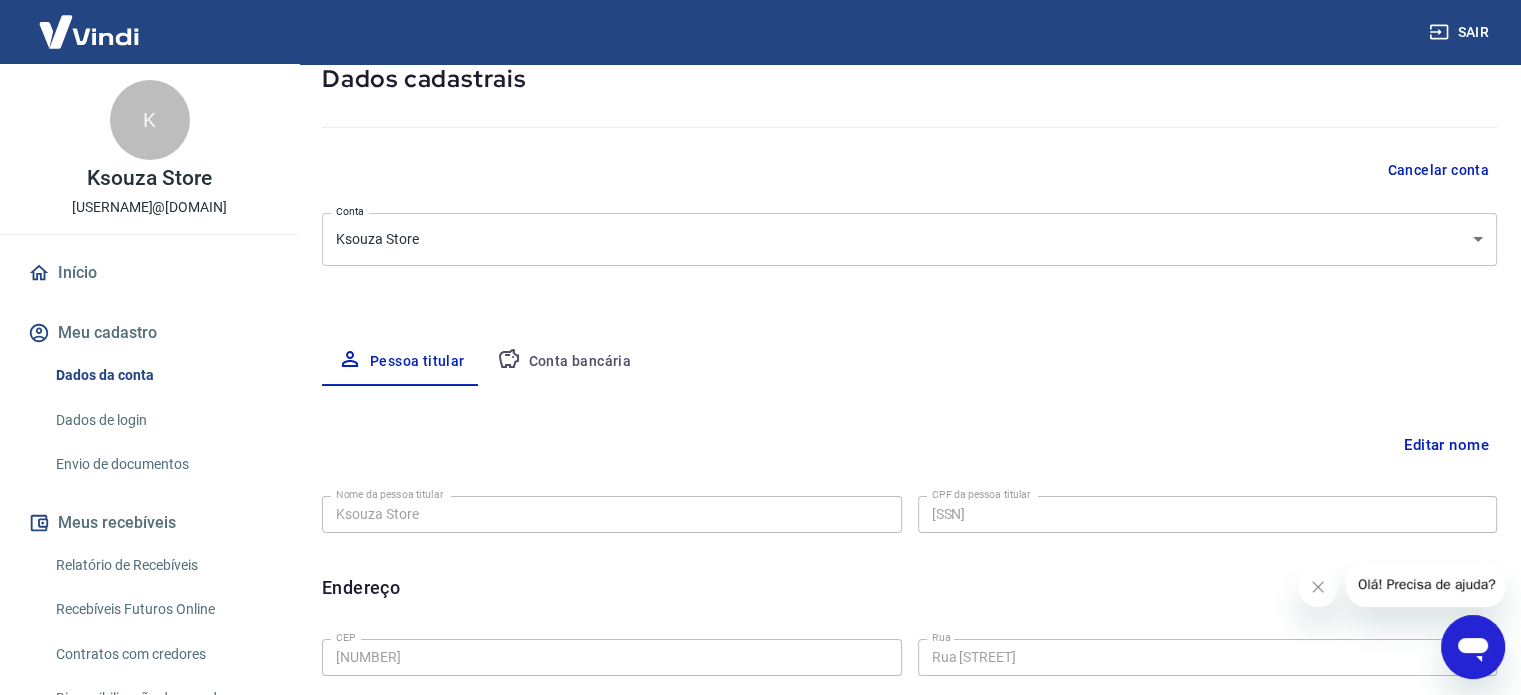 scroll, scrollTop: 300, scrollLeft: 0, axis: vertical 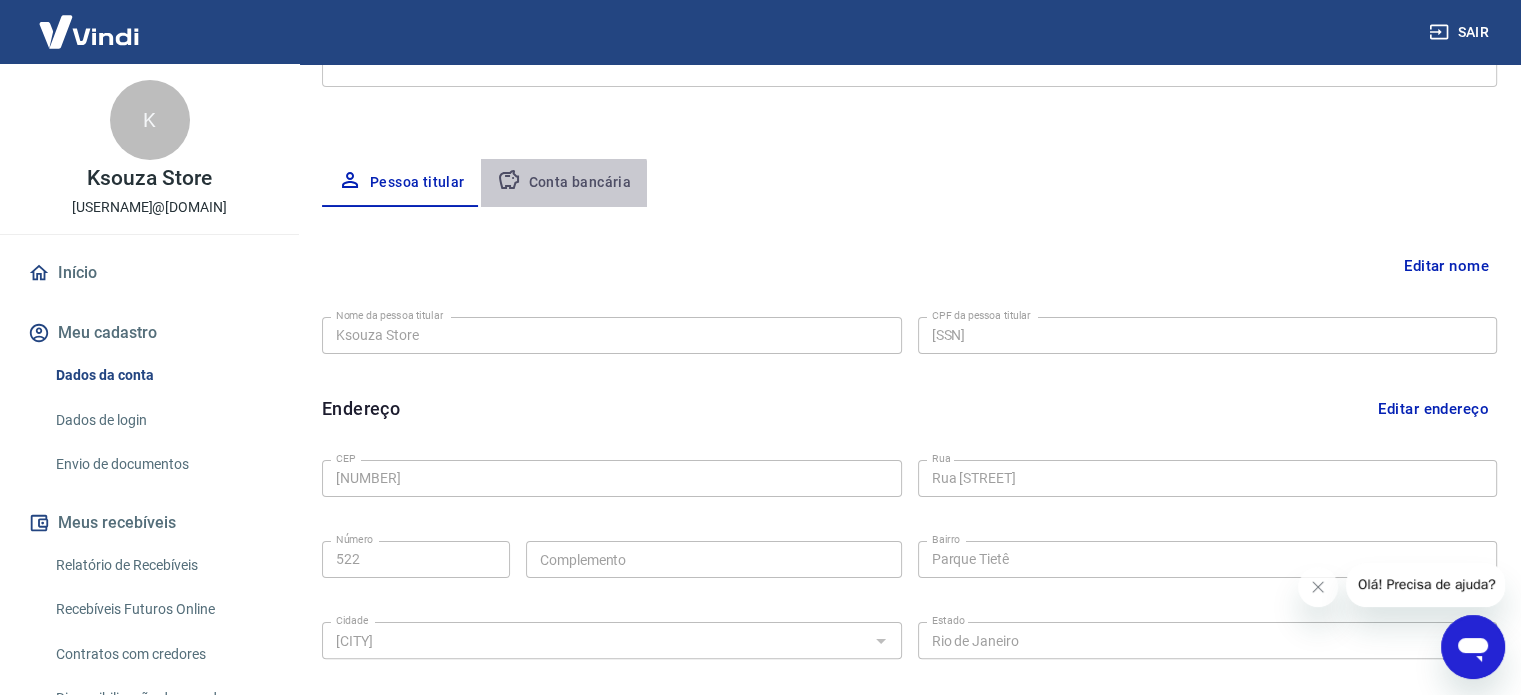 click on "Conta bancária" at bounding box center (564, 183) 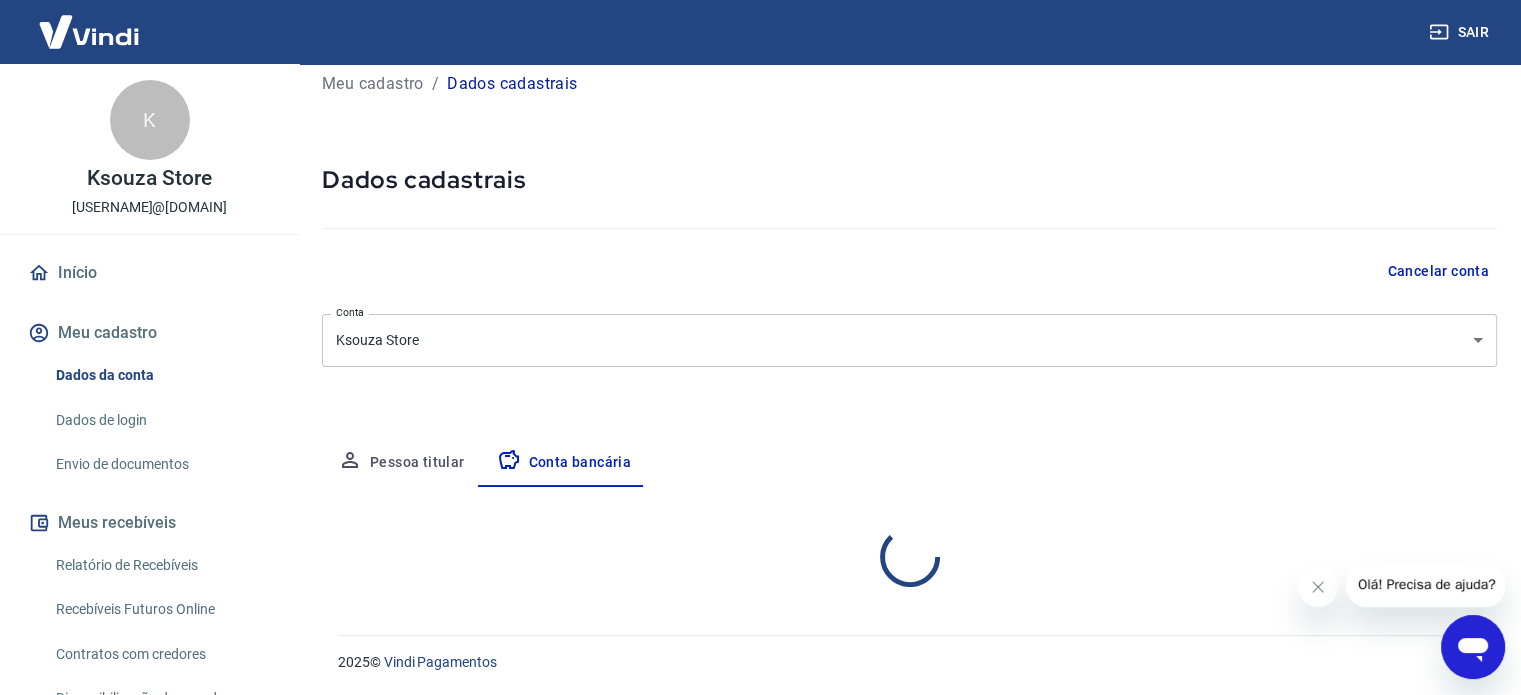 select on "1" 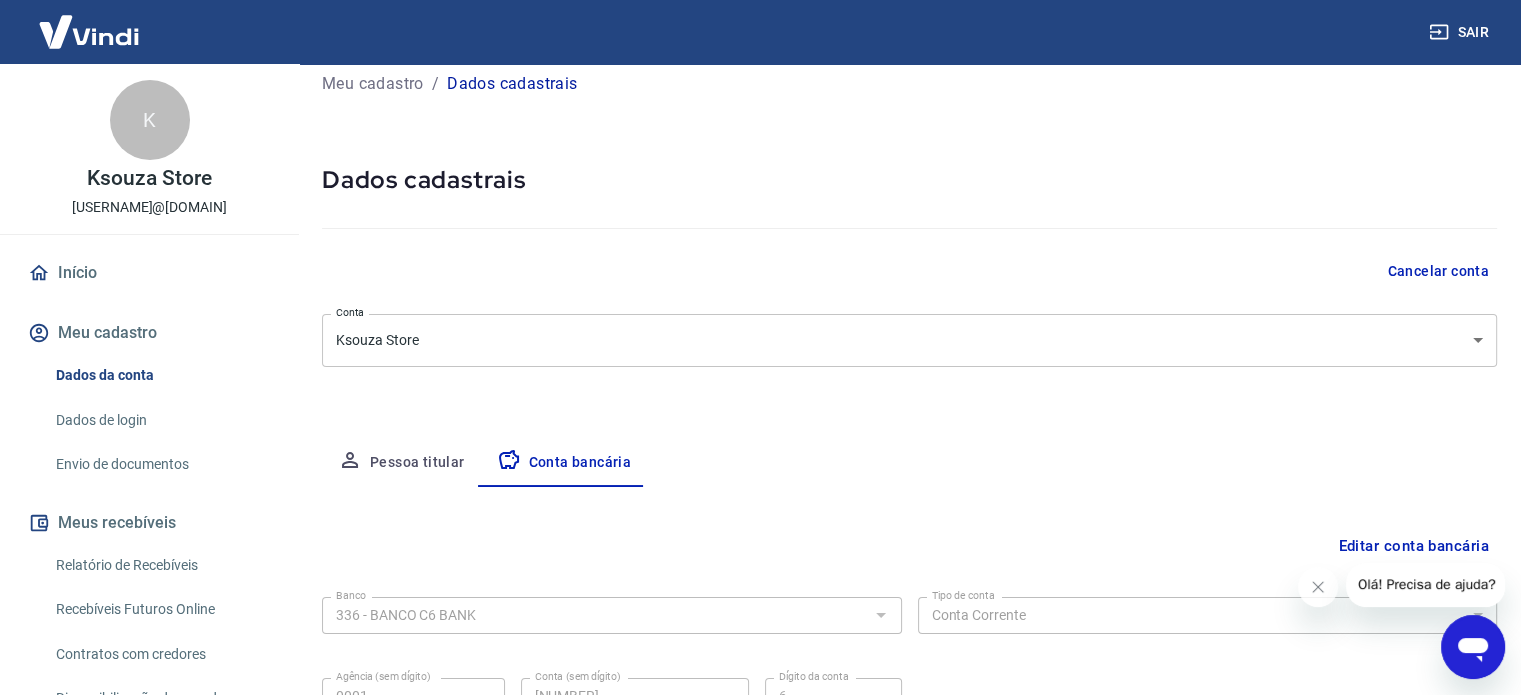 scroll, scrollTop: 215, scrollLeft: 0, axis: vertical 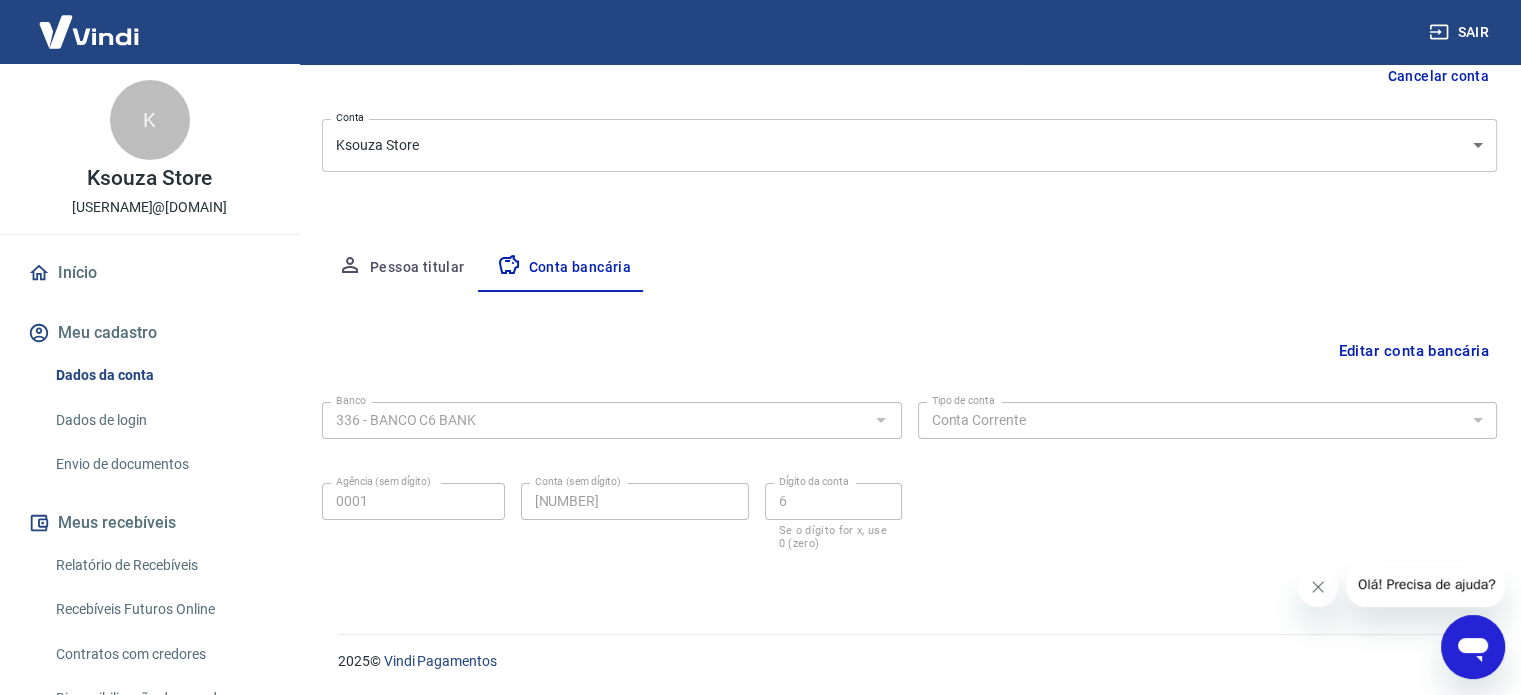 click 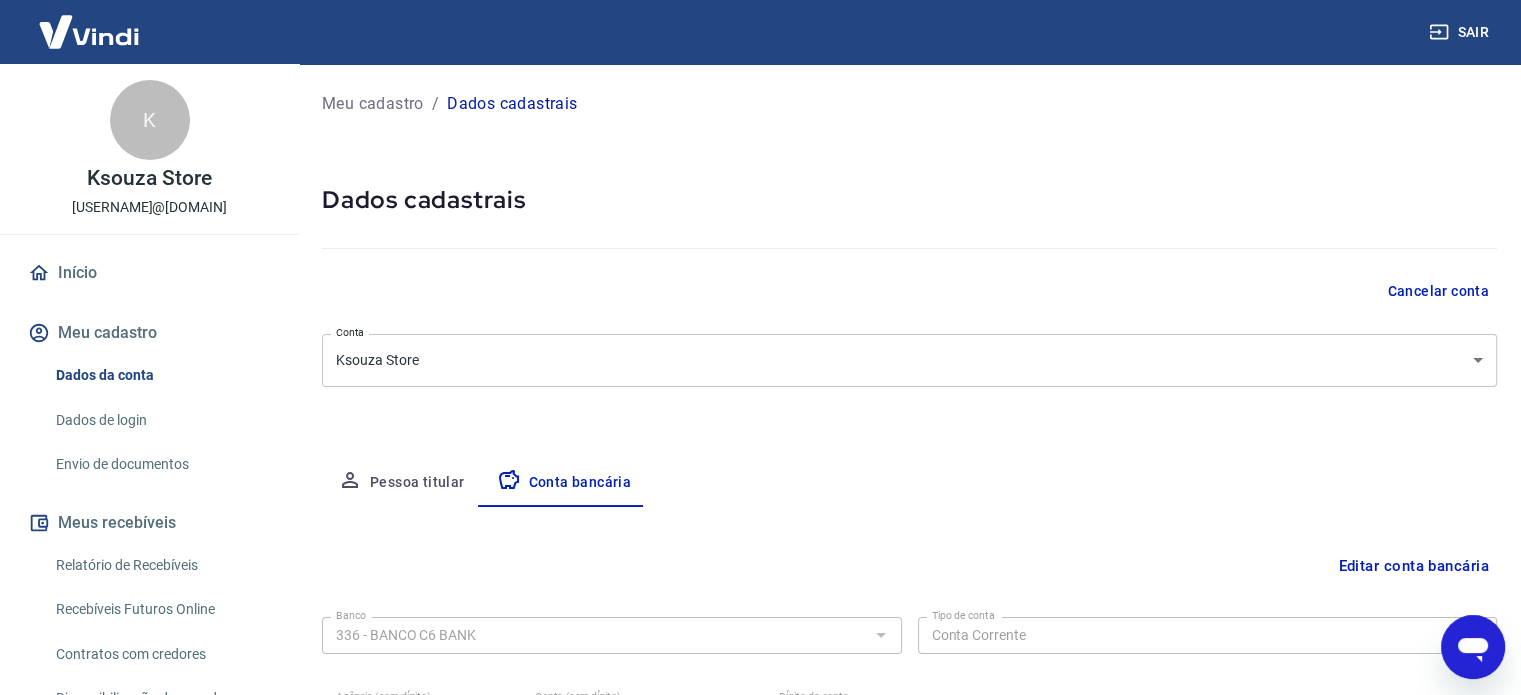 scroll, scrollTop: 0, scrollLeft: 0, axis: both 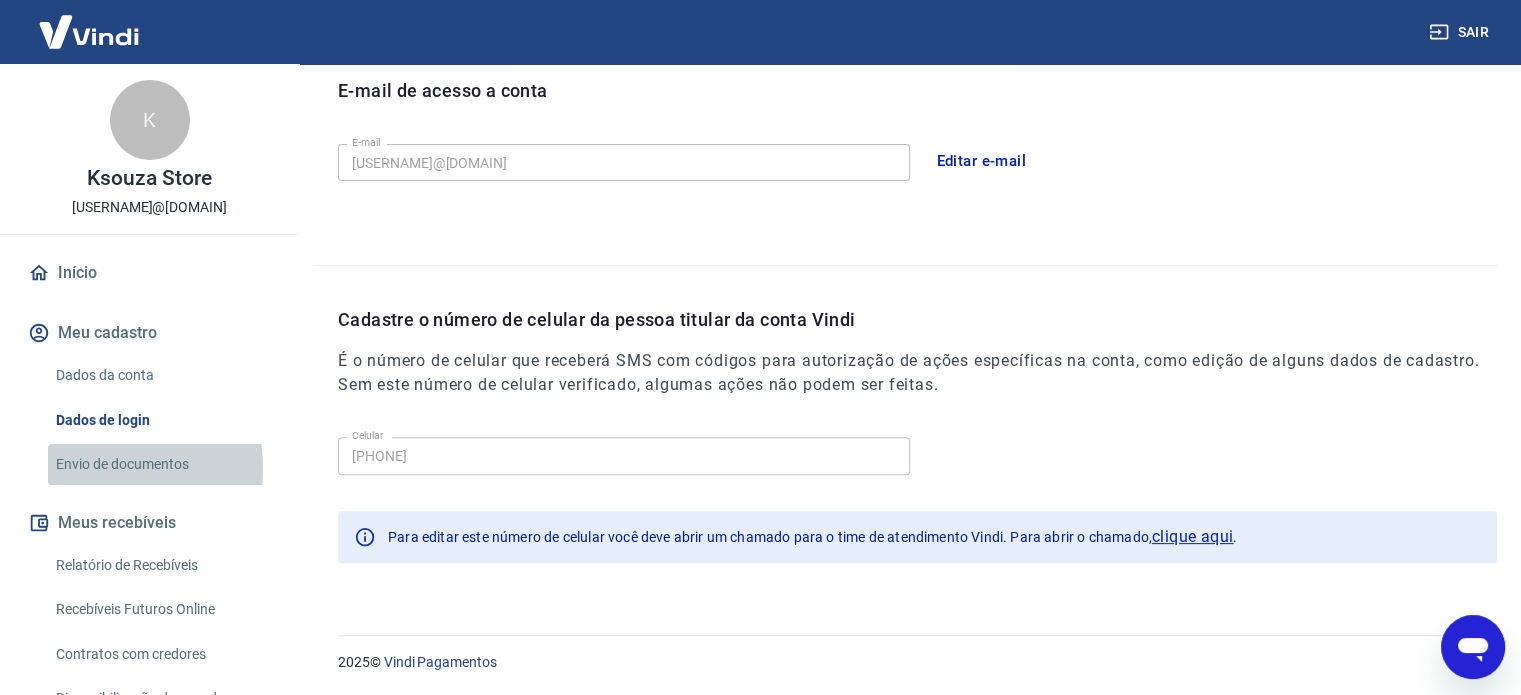 click on "Envio de documentos" at bounding box center [161, 464] 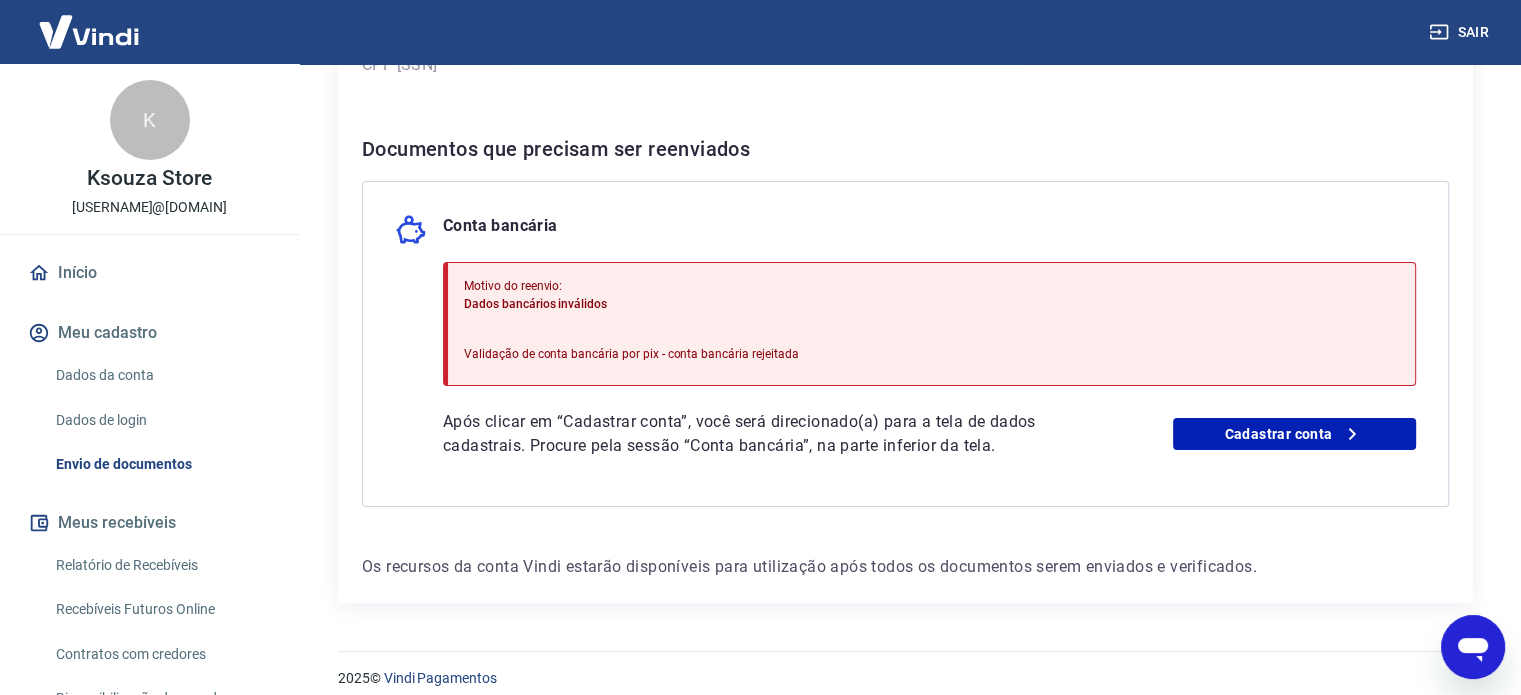 scroll, scrollTop: 368, scrollLeft: 0, axis: vertical 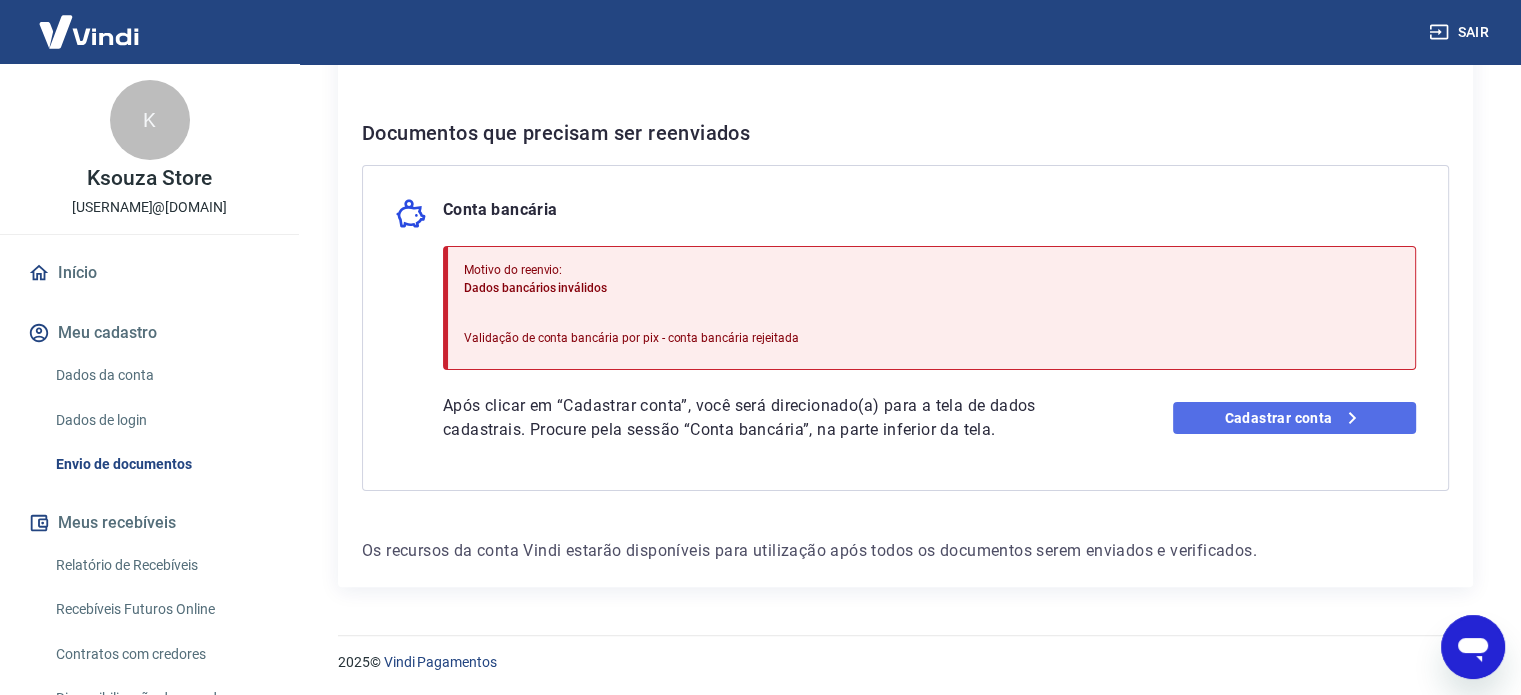 click on "Cadastrar conta" at bounding box center [1294, 418] 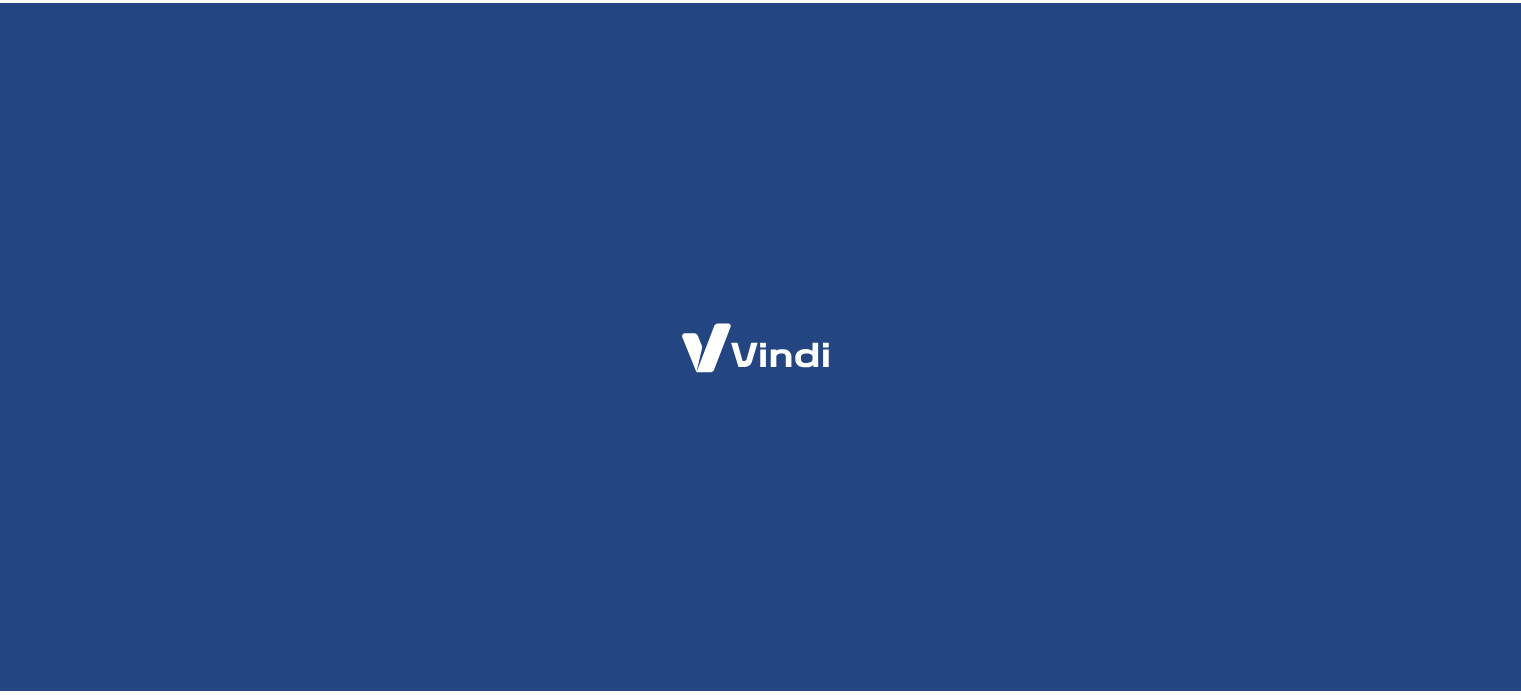 scroll, scrollTop: 0, scrollLeft: 0, axis: both 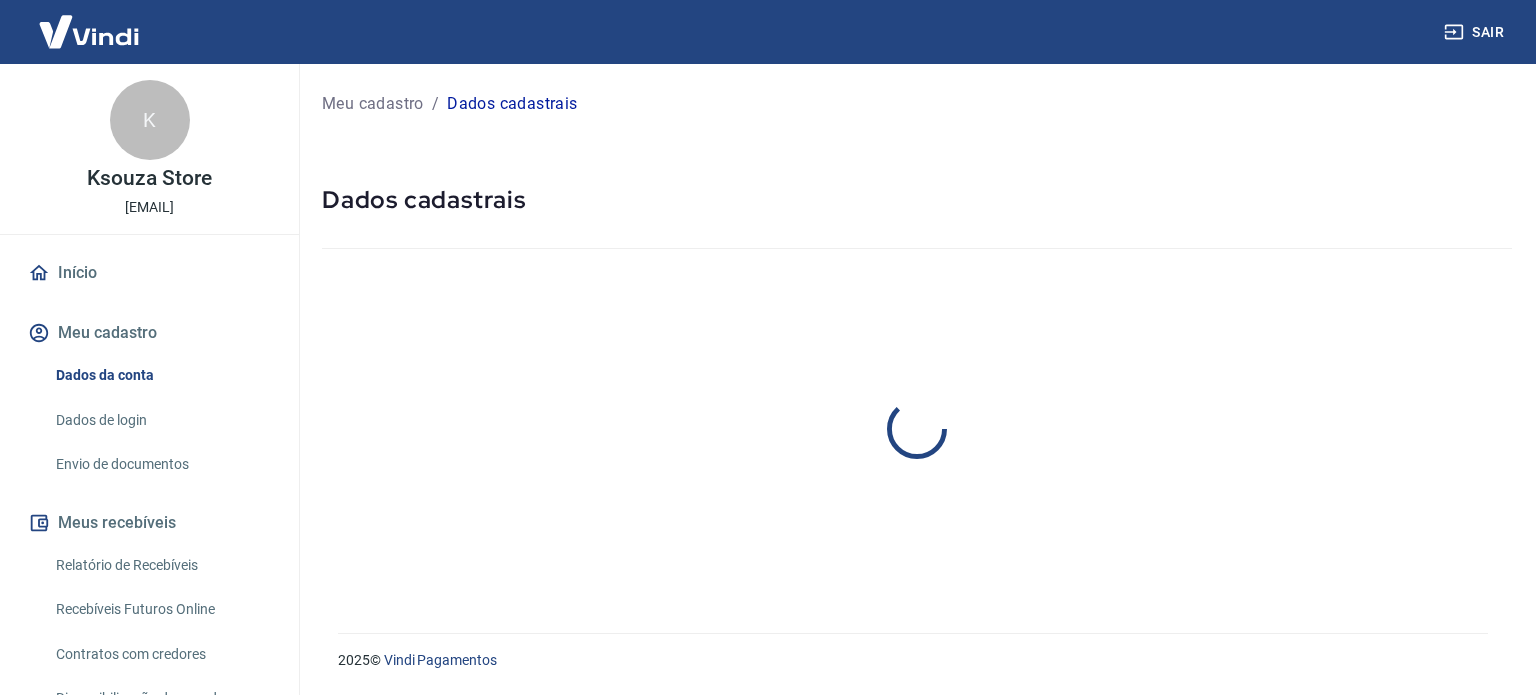 select on "RJ" 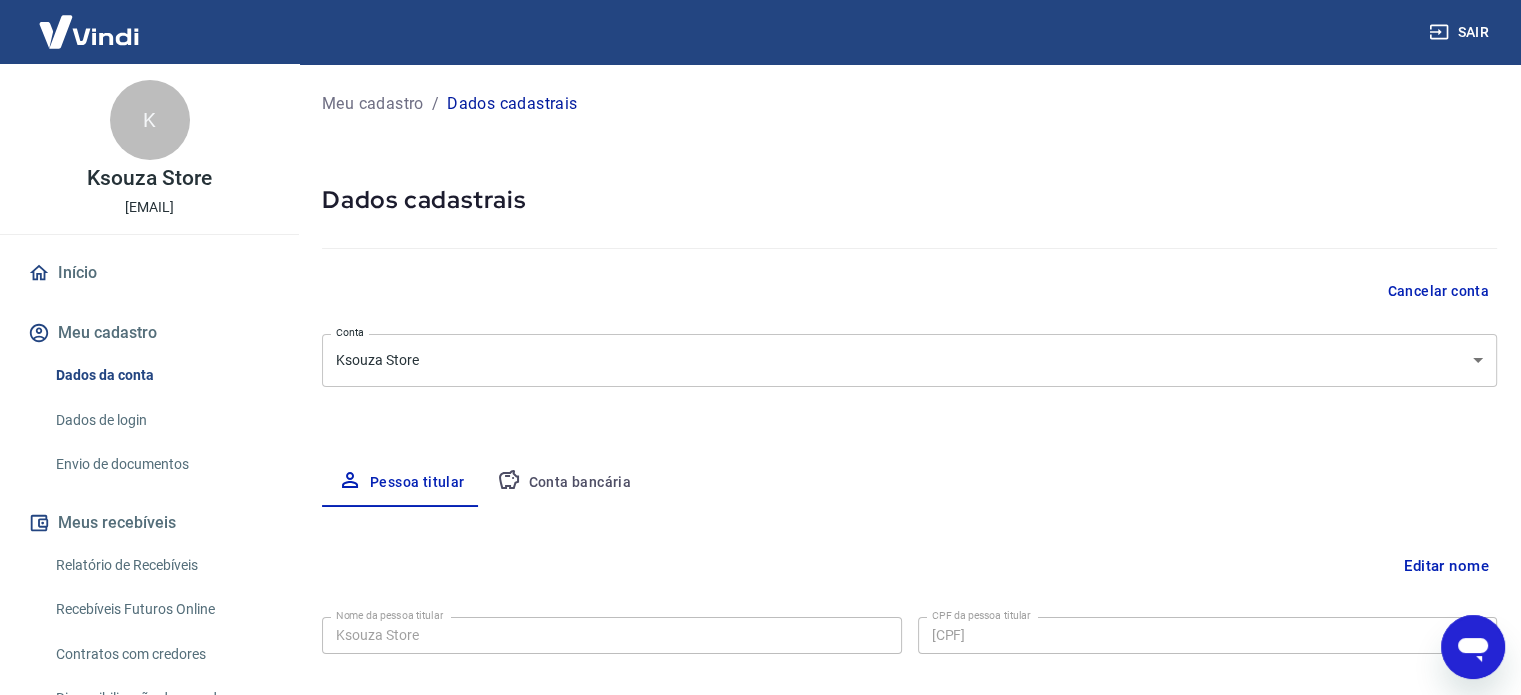 scroll, scrollTop: 0, scrollLeft: 0, axis: both 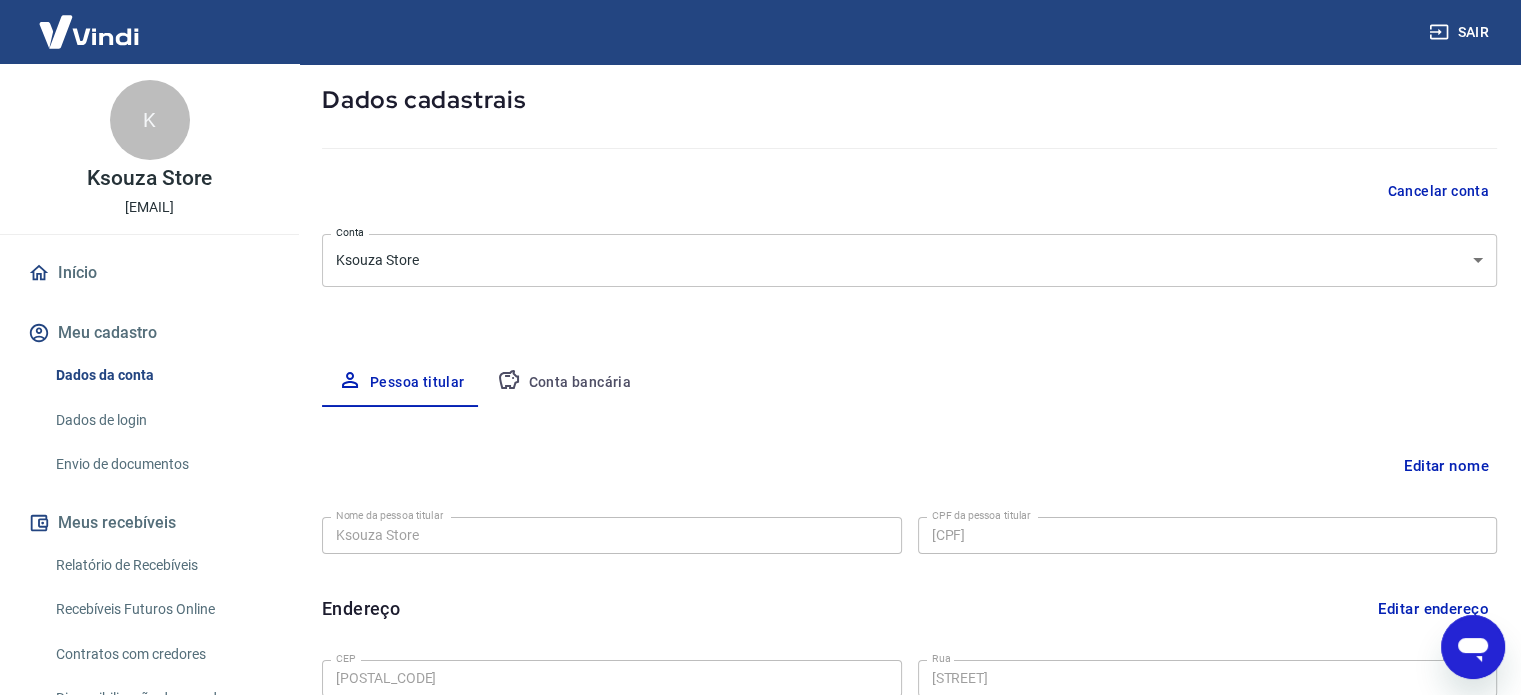 click on "Conta bancária" at bounding box center (564, 383) 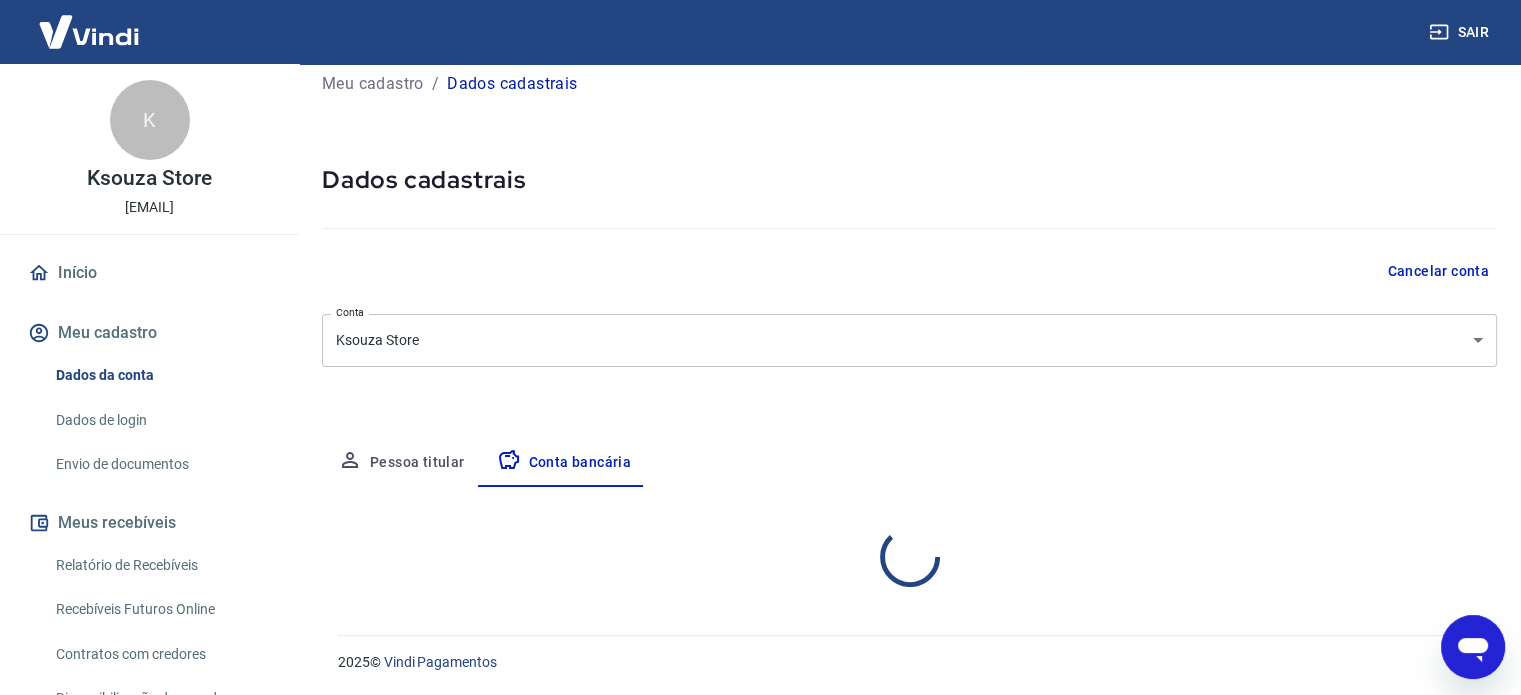 scroll, scrollTop: 100, scrollLeft: 0, axis: vertical 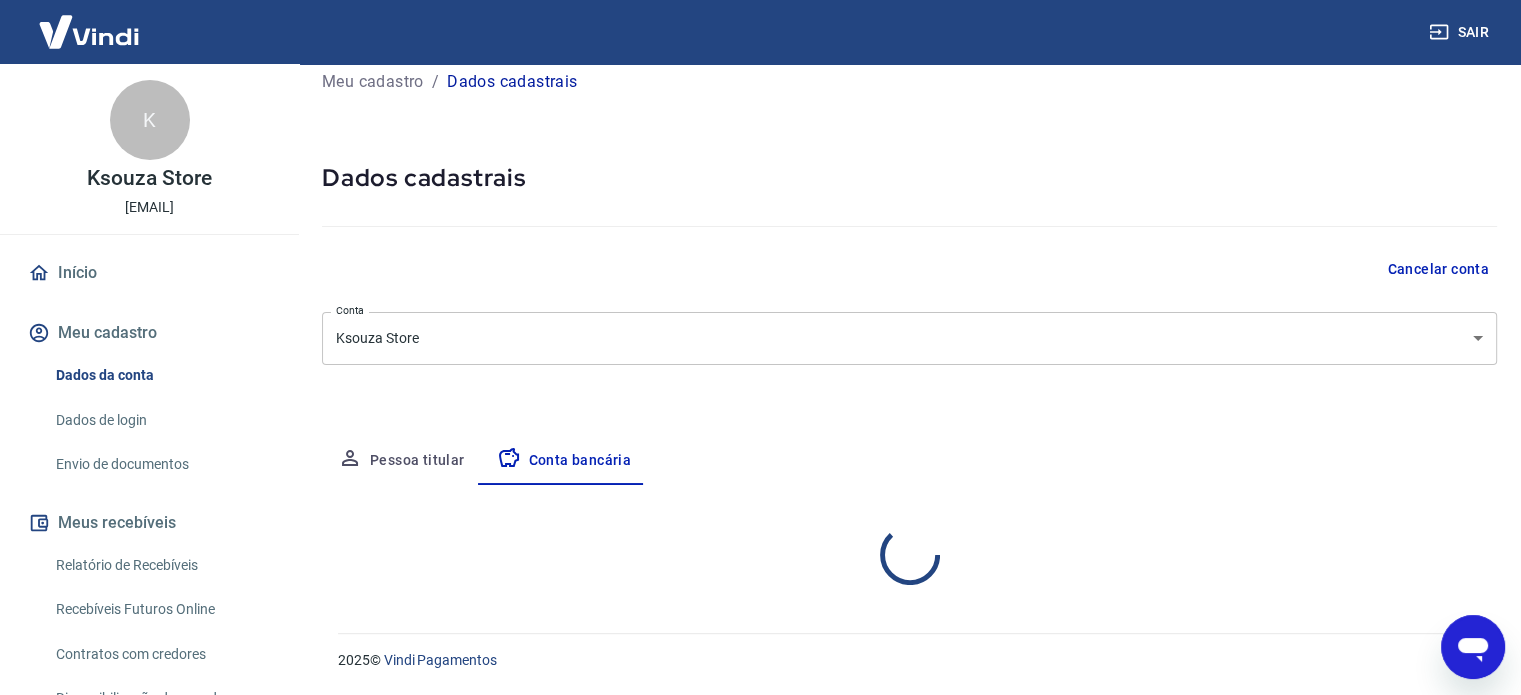select on "1" 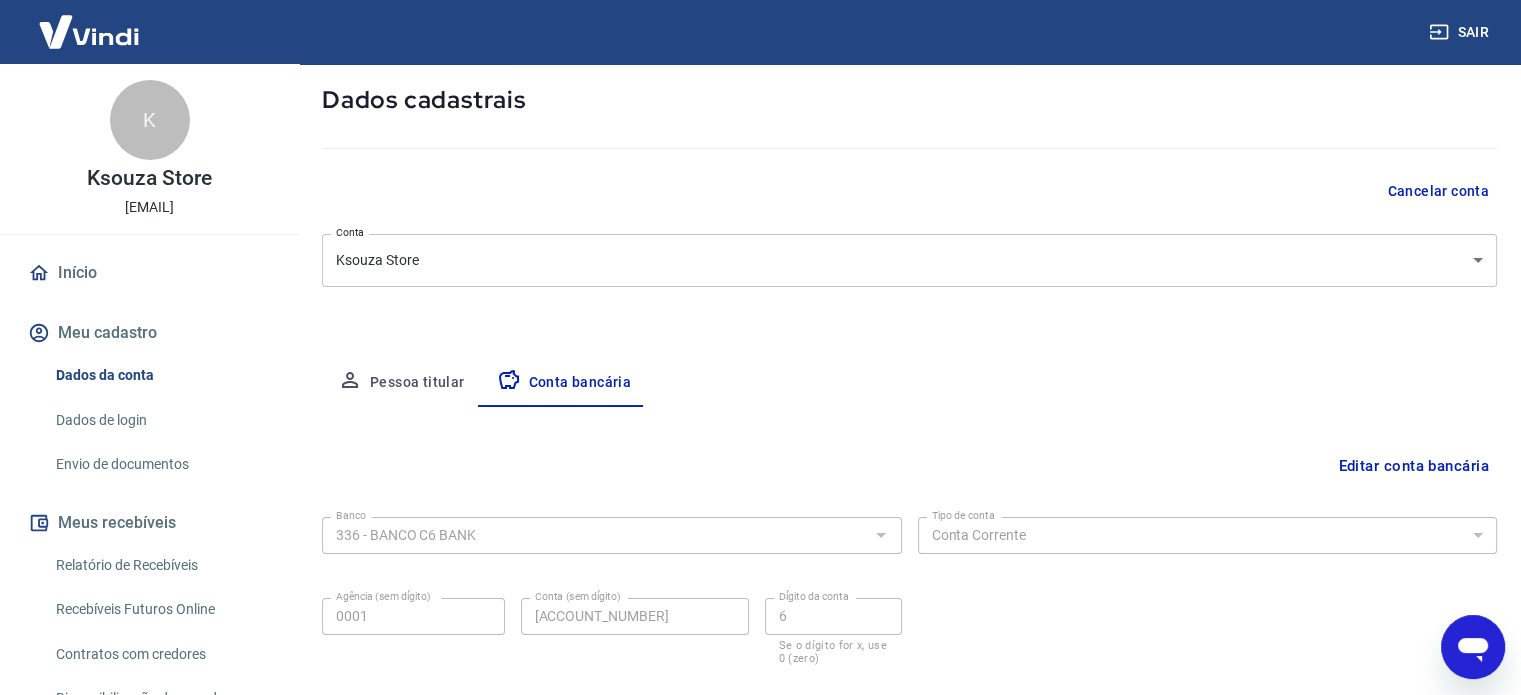 click on "Editar conta bancária" at bounding box center [1413, 466] 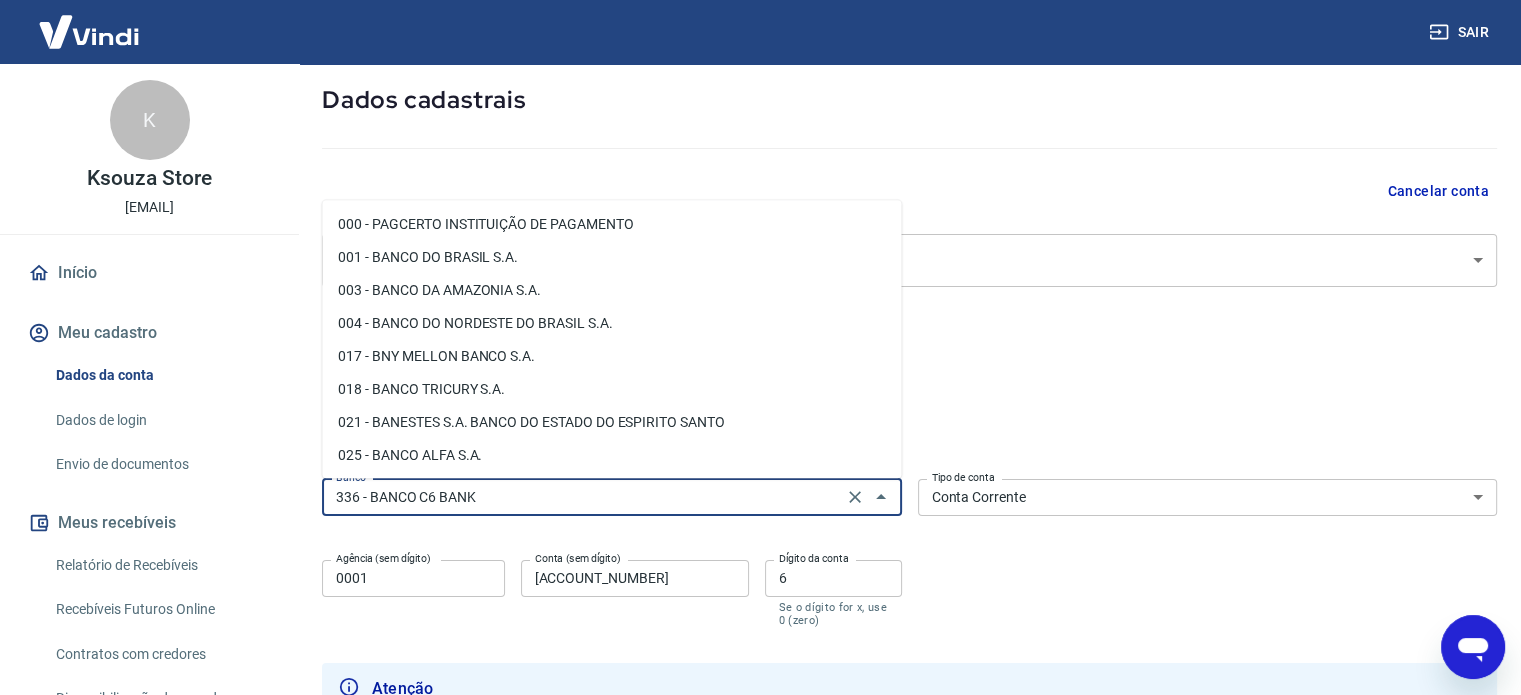 click on "336 - BANCO C6 BANK" at bounding box center [582, 497] 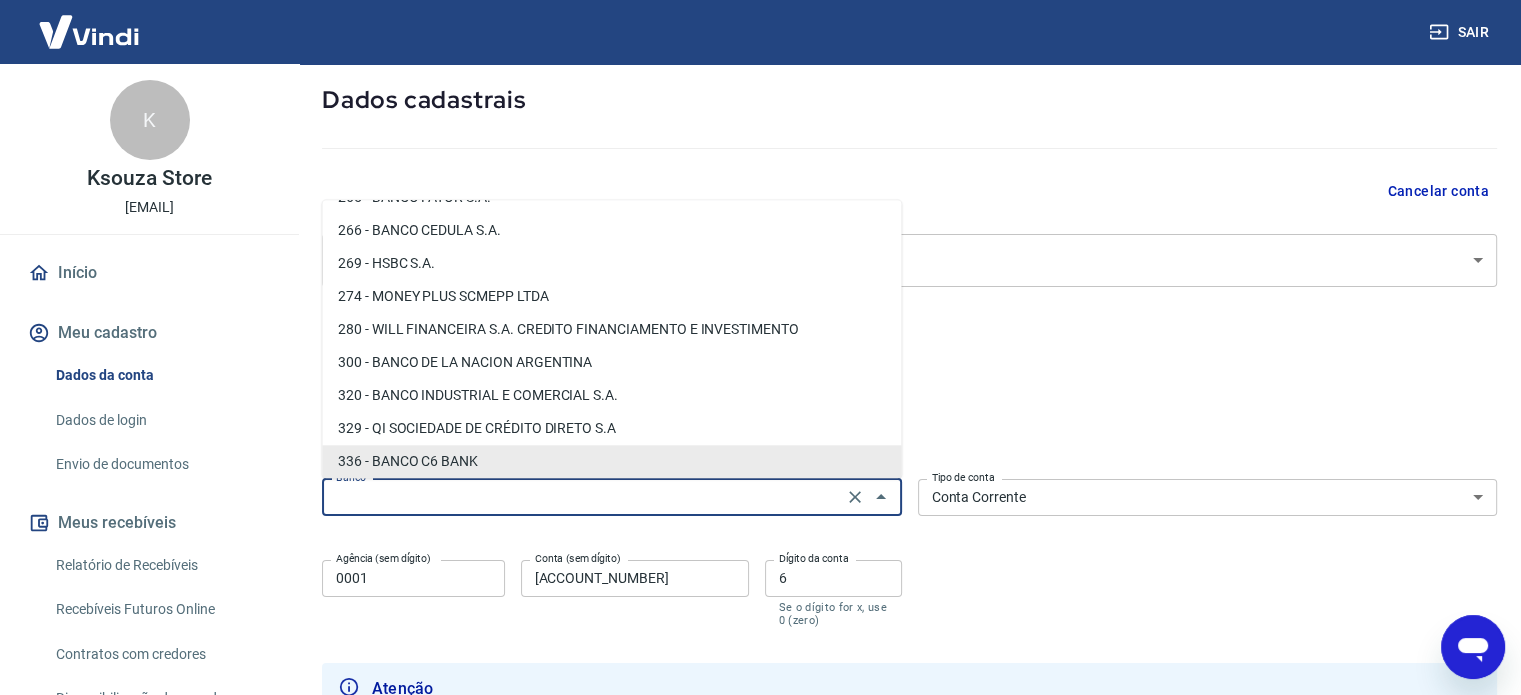scroll, scrollTop: 0, scrollLeft: 0, axis: both 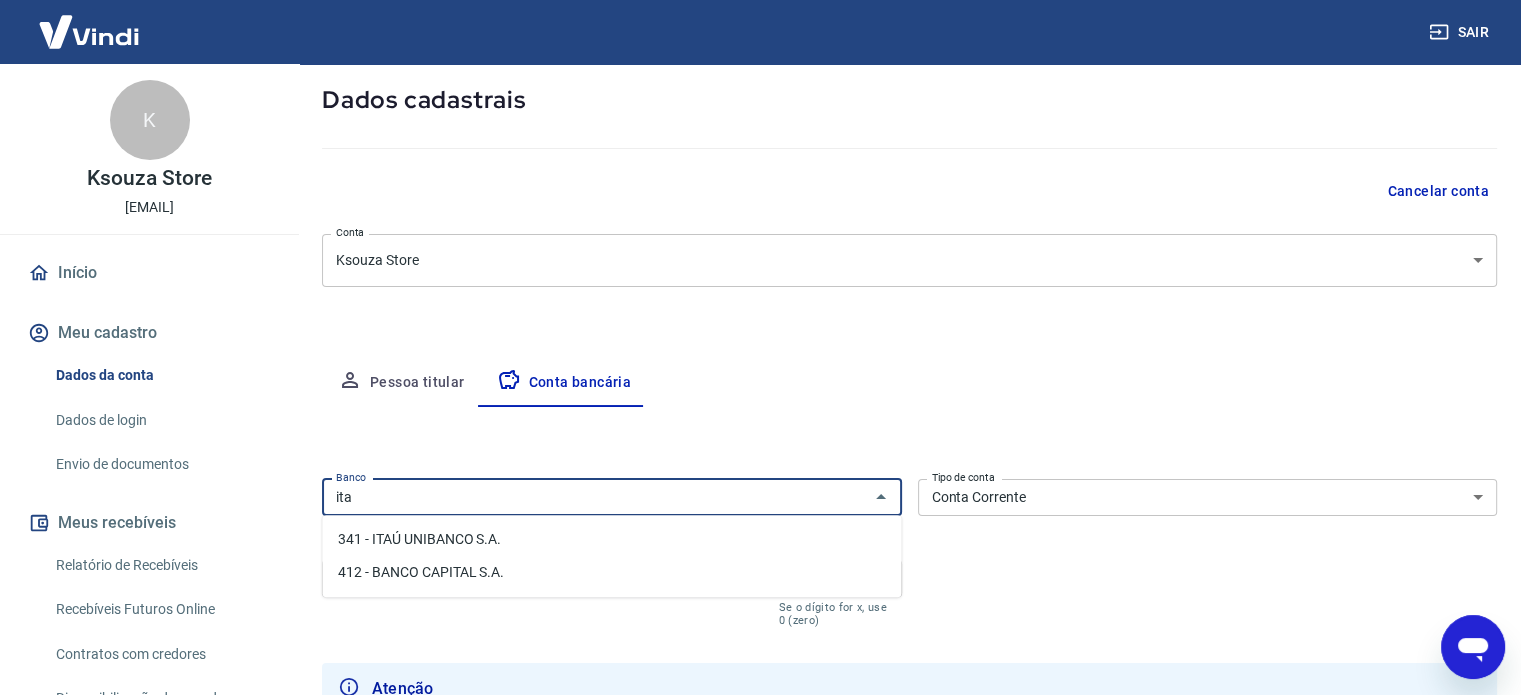 click on "341 - ITAÚ UNIBANCO S.A." at bounding box center (611, 539) 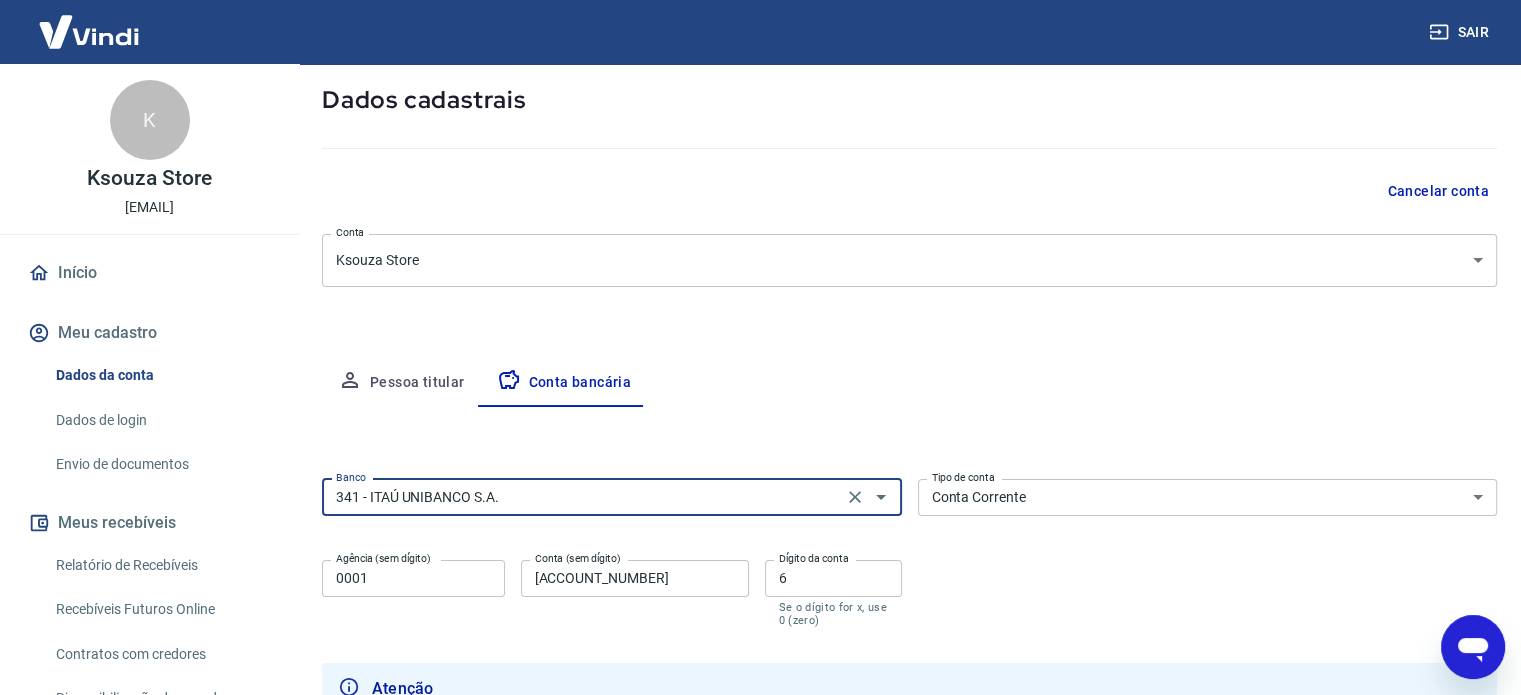 type on "341 - ITAÚ UNIBANCO S.A." 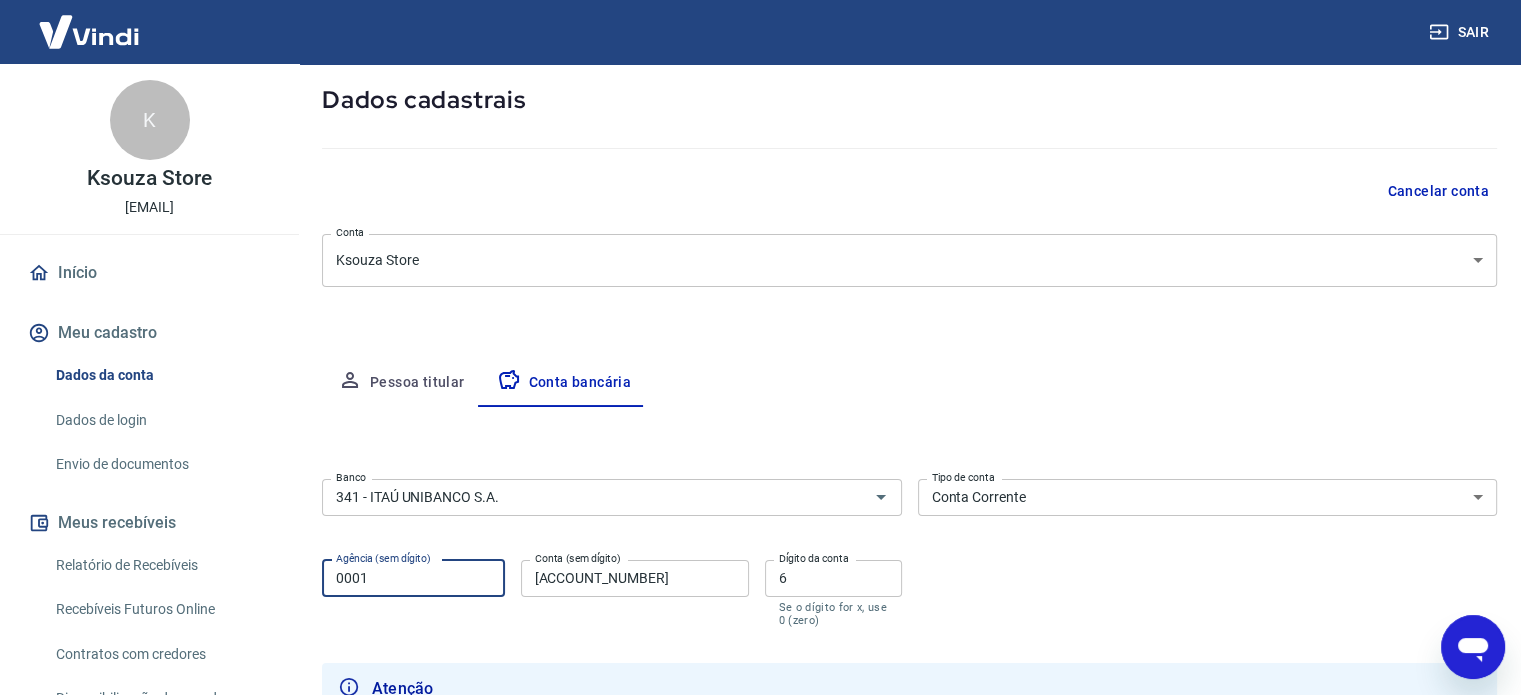 drag, startPoint x: 450, startPoint y: 578, endPoint x: 267, endPoint y: 565, distance: 183.46117 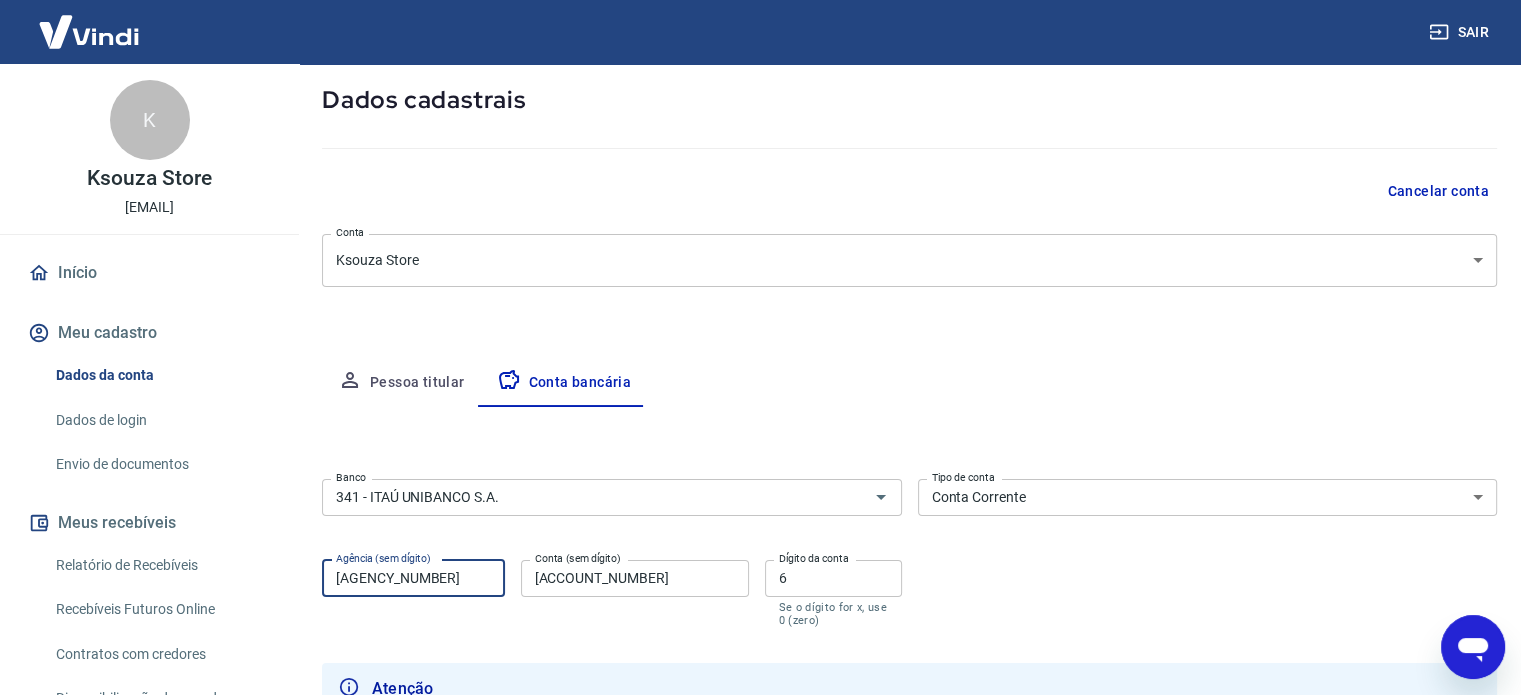 type on "[POSTAL_CODE]" 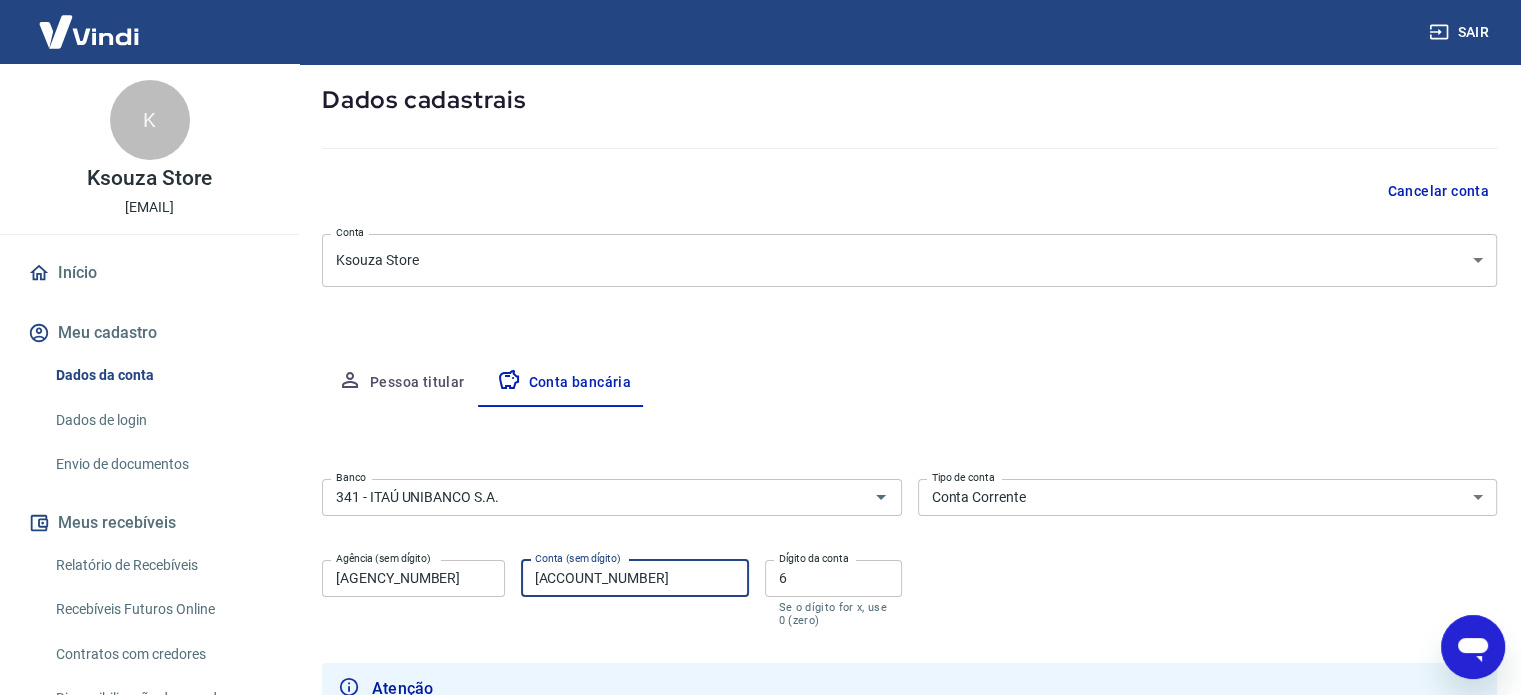 drag, startPoint x: 627, startPoint y: 583, endPoint x: 504, endPoint y: 581, distance: 123.01626 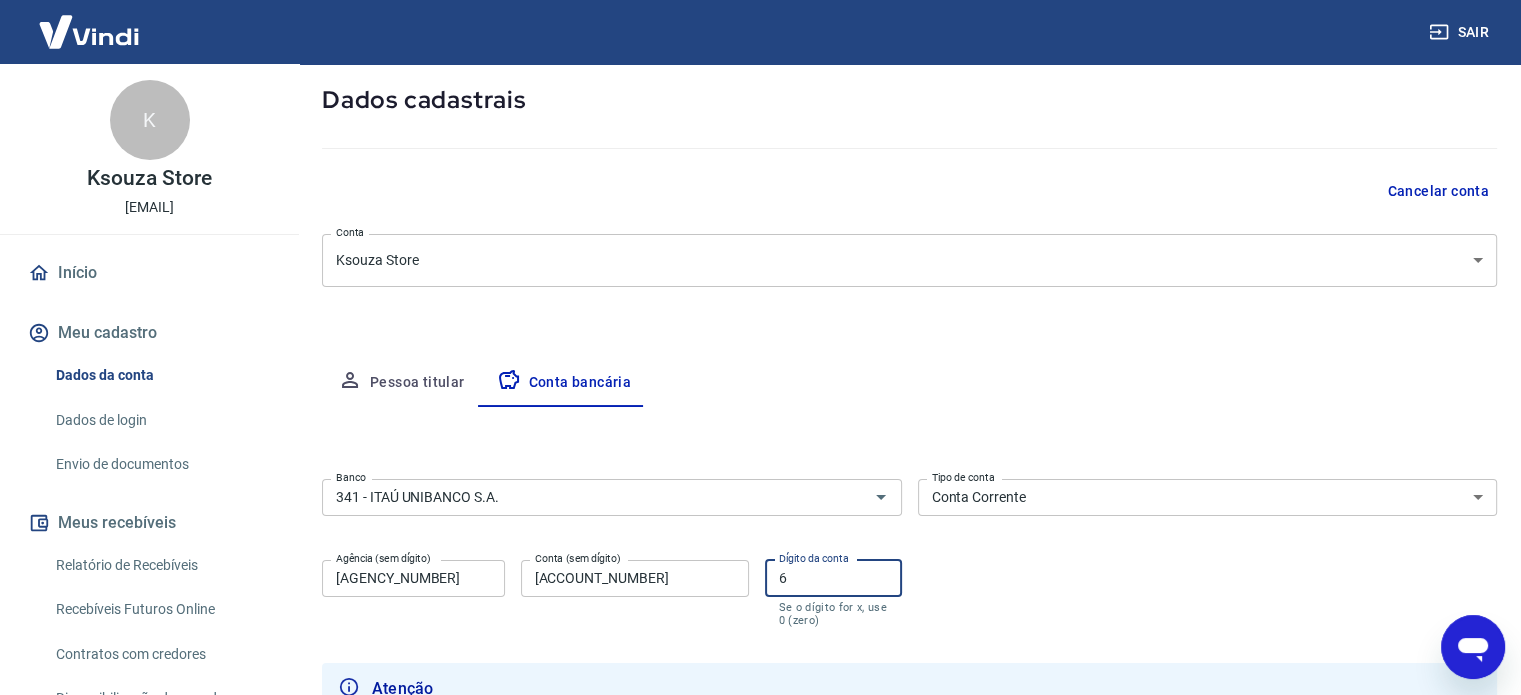 click on "Agência (sem dígito) 6163 Agência (sem dígito) Conta (sem dígito) 05846 Conta (sem dígito) Dígito da conta 6 Dígito da conta Se o dígito for x, use 0 (zero)" at bounding box center (612, 591) 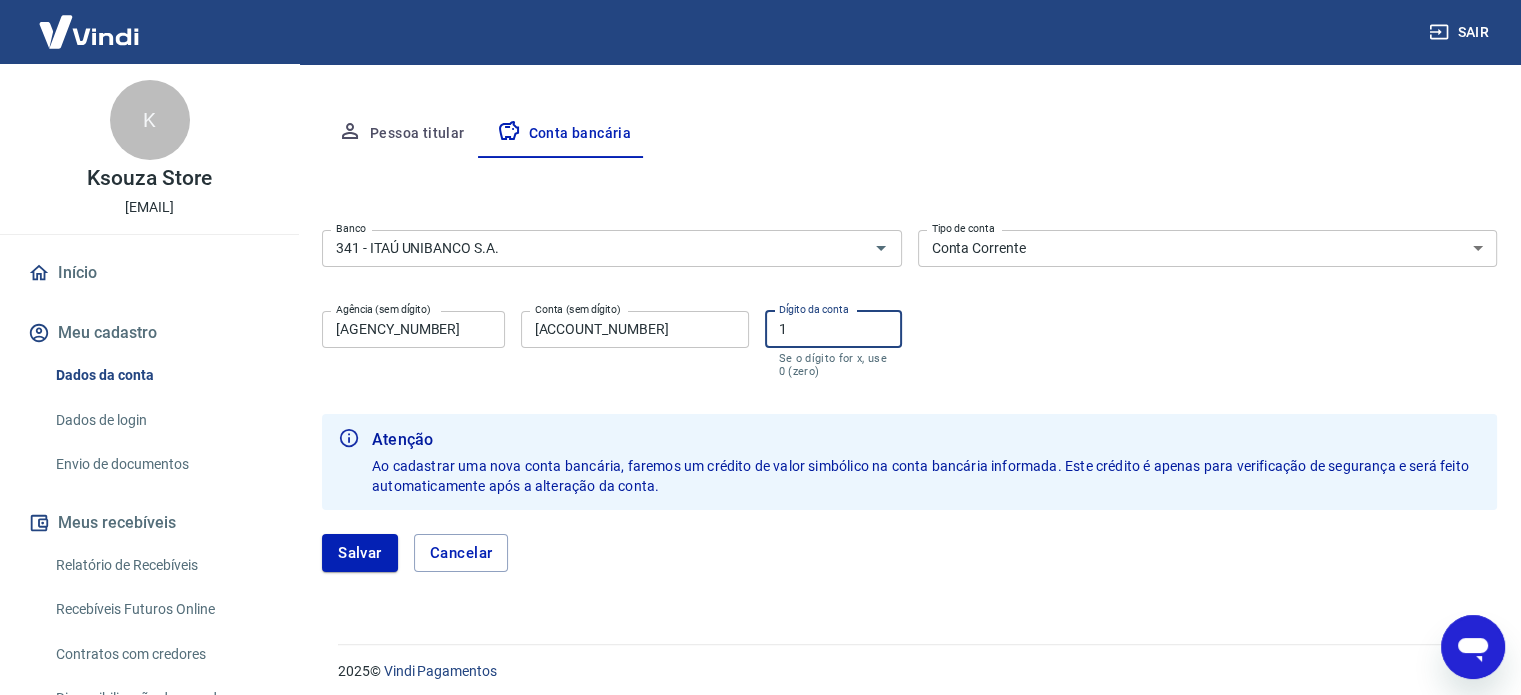 scroll, scrollTop: 359, scrollLeft: 0, axis: vertical 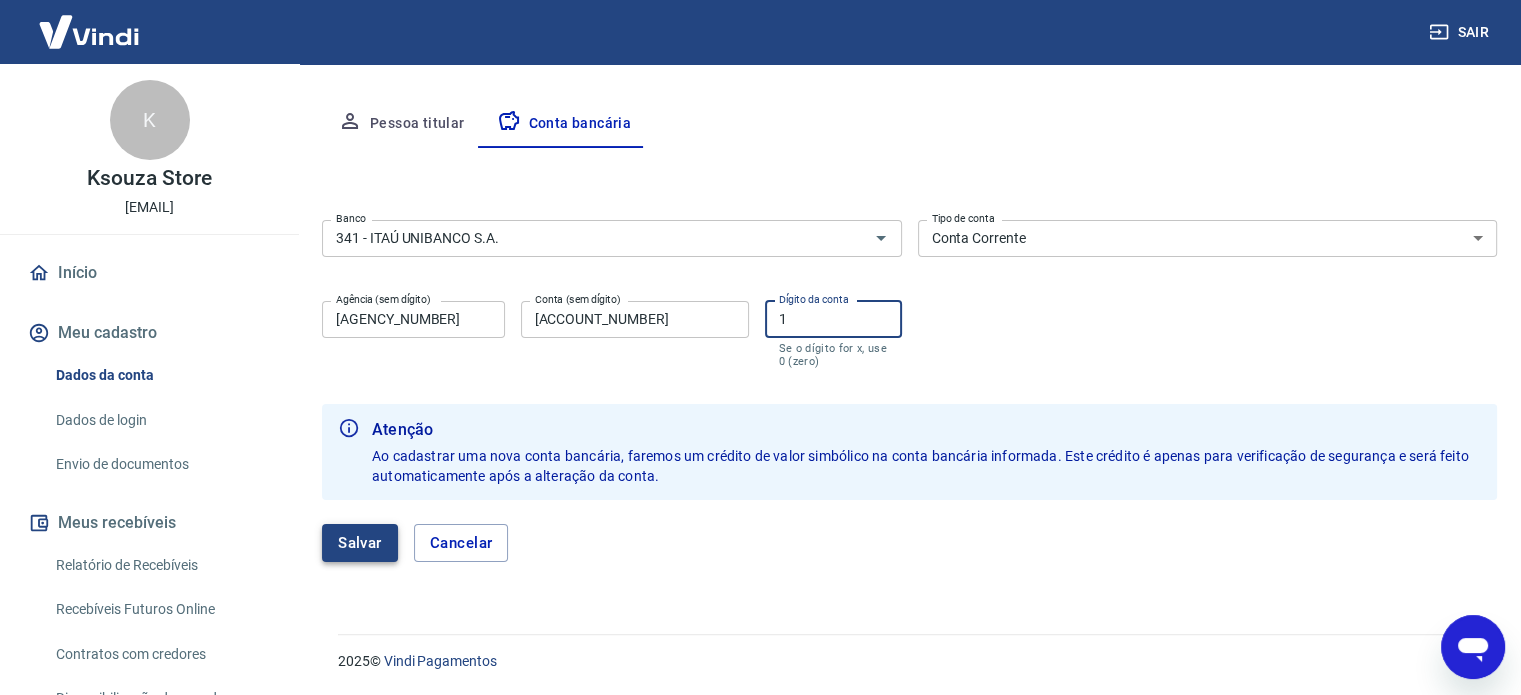 type on "1" 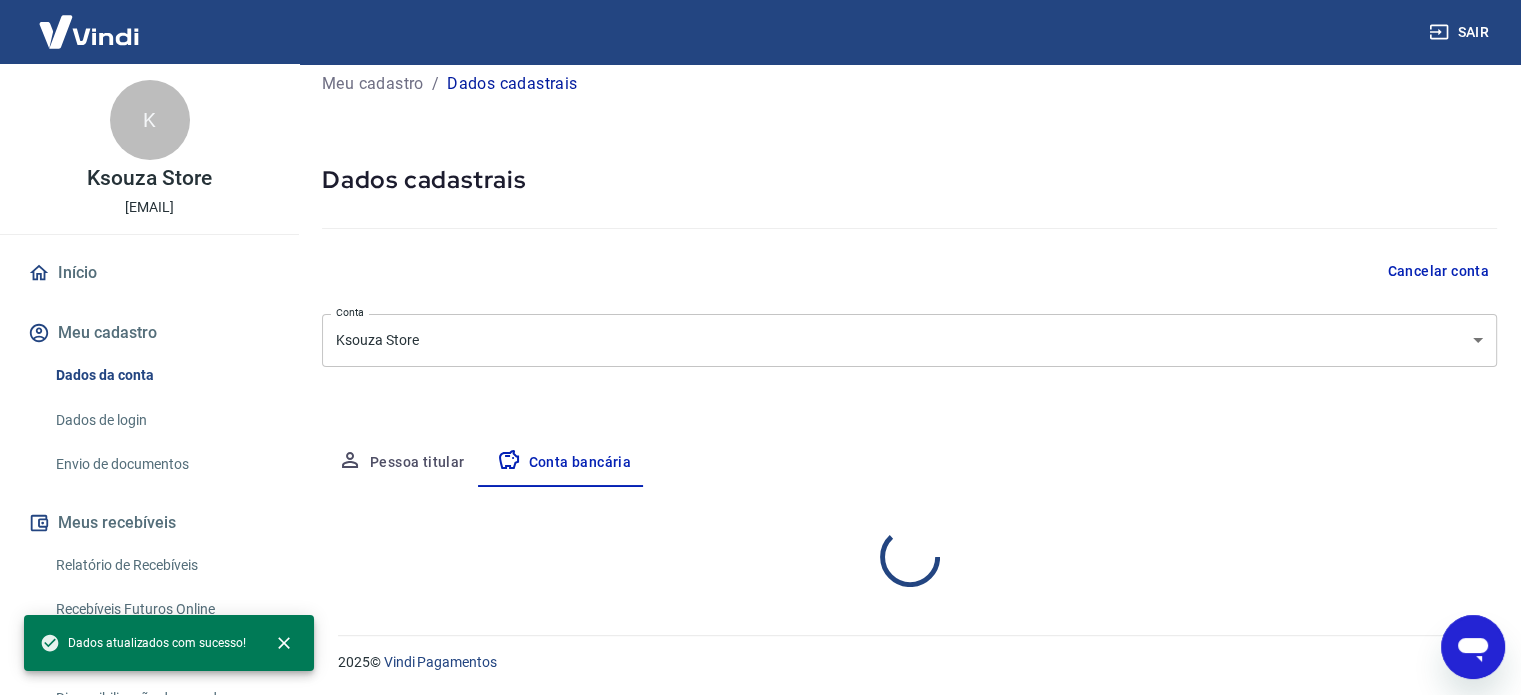 scroll, scrollTop: 215, scrollLeft: 0, axis: vertical 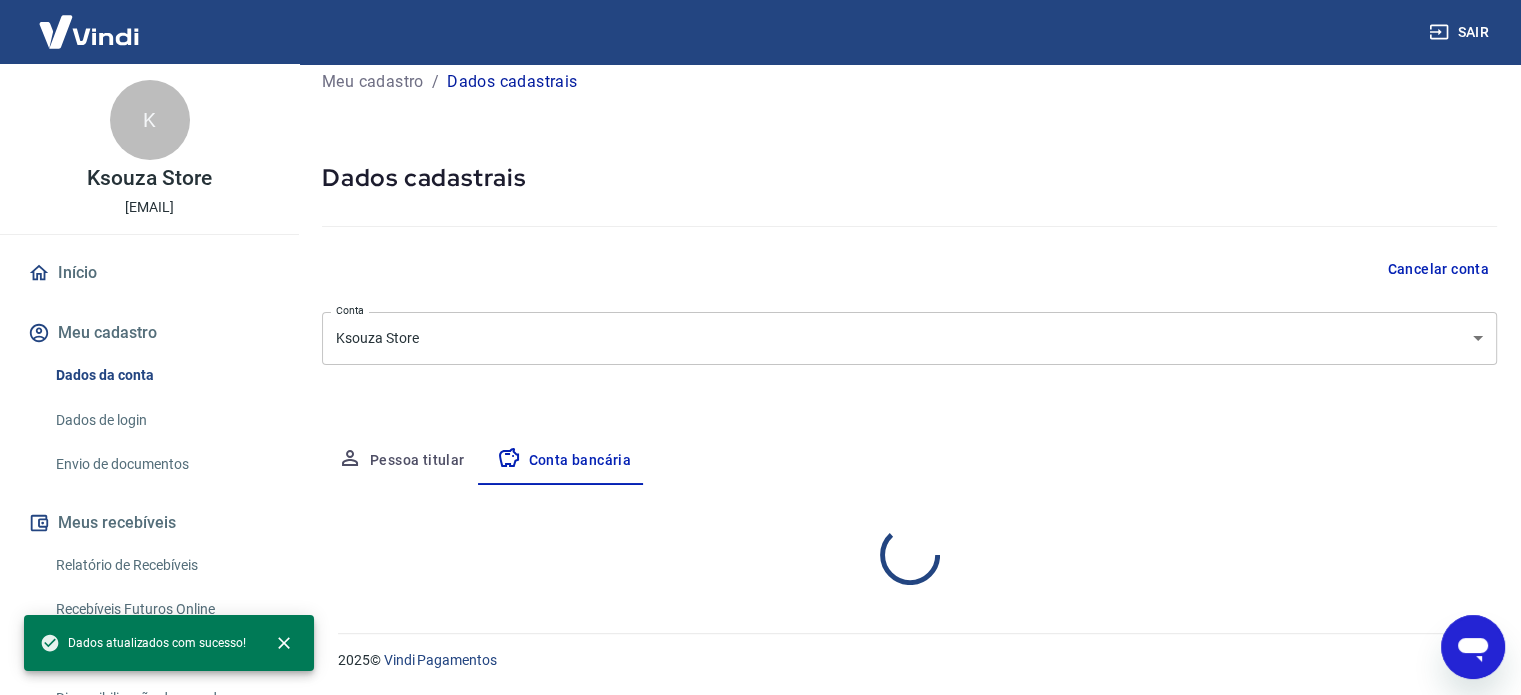 select on "1" 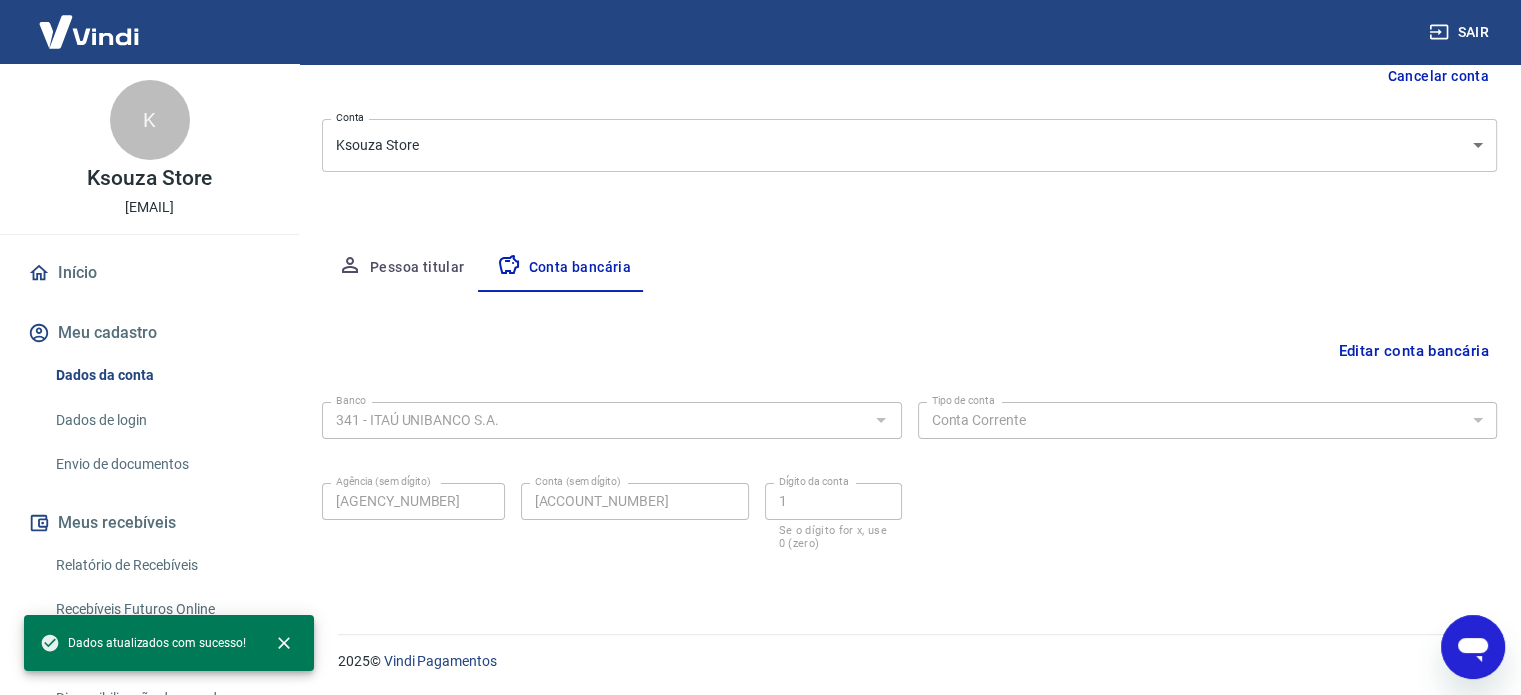 click on "Meu cadastro" at bounding box center [149, 333] 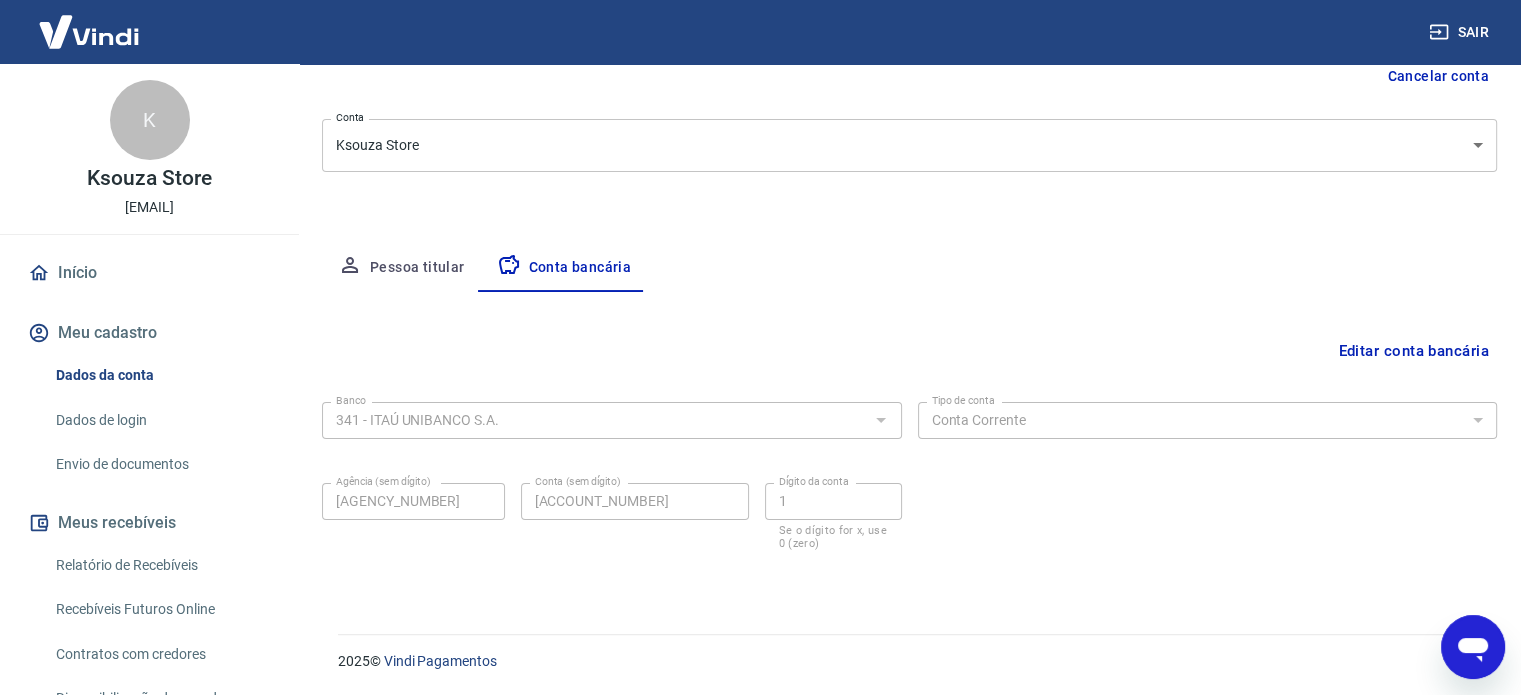 click on "Dados de login" at bounding box center [161, 420] 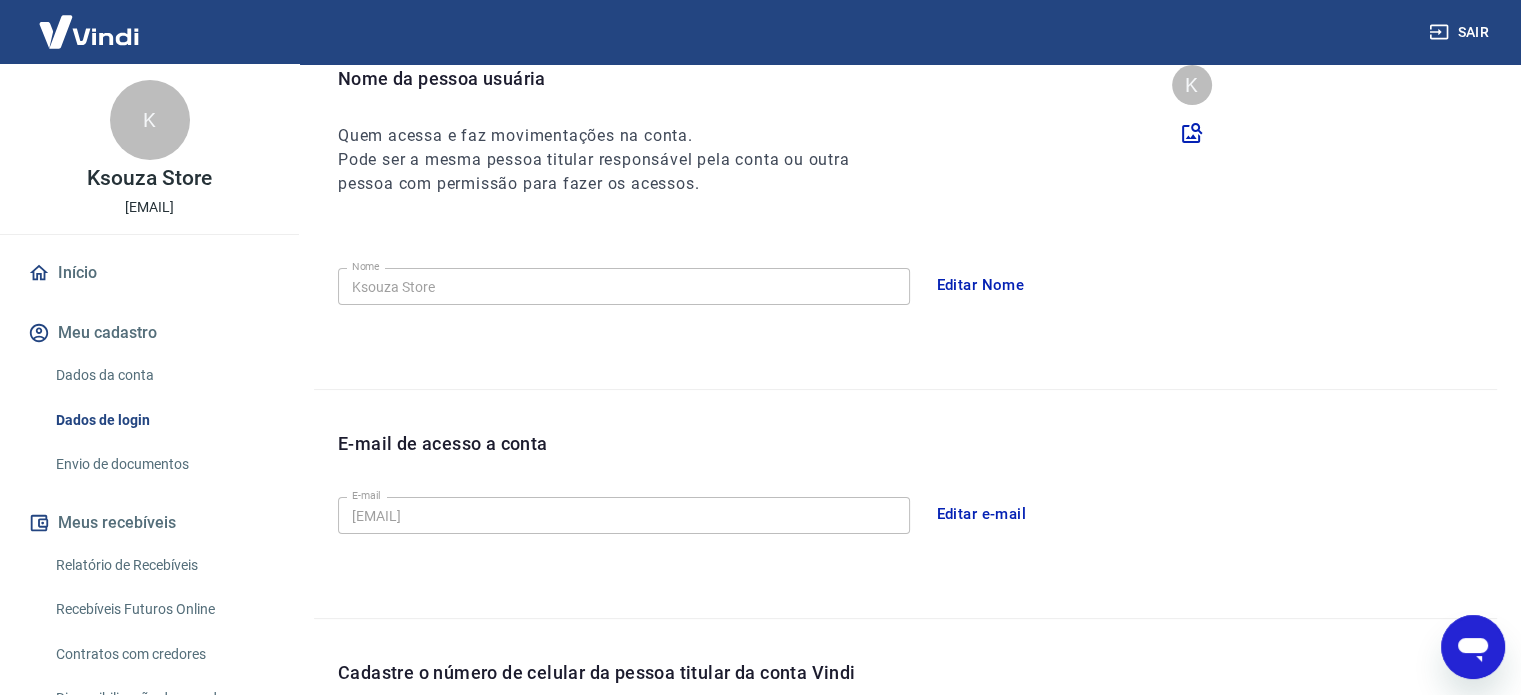 scroll, scrollTop: 568, scrollLeft: 0, axis: vertical 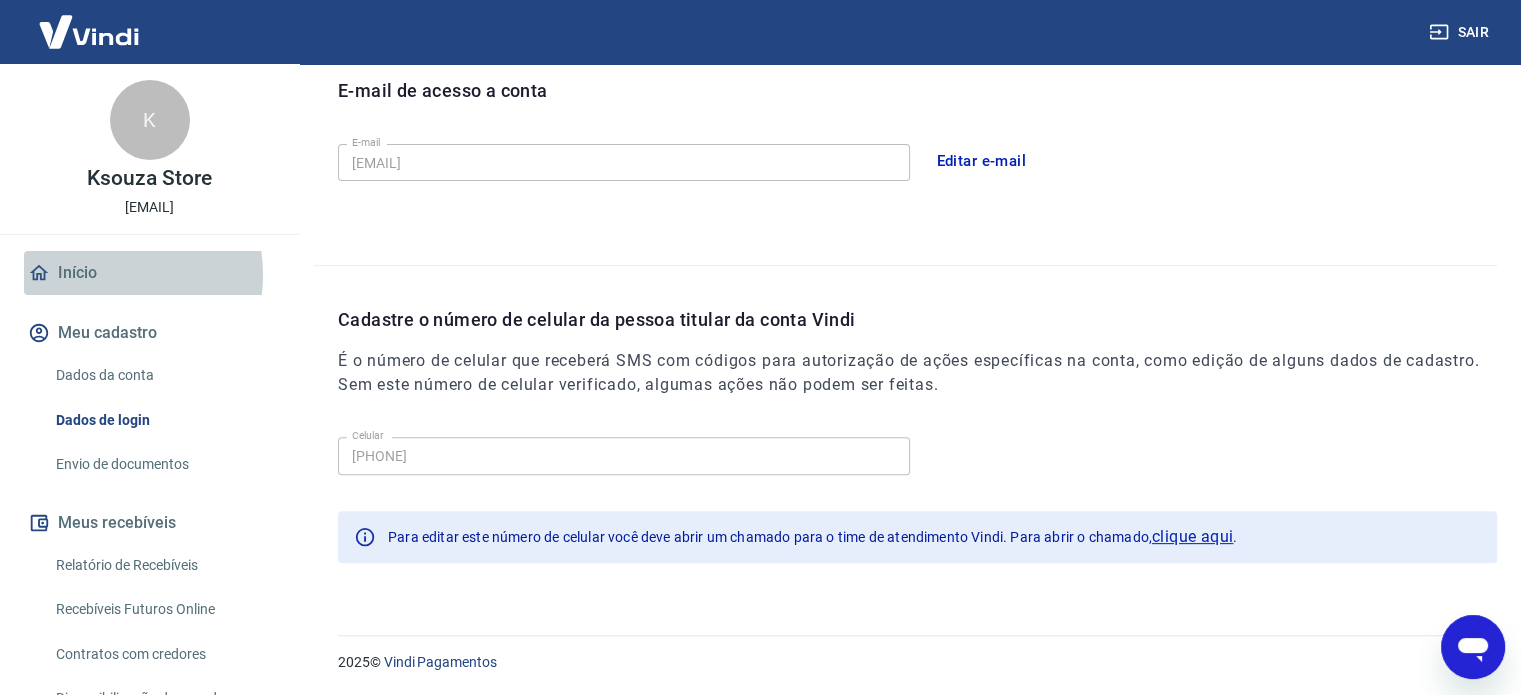 click on "Início" at bounding box center (149, 273) 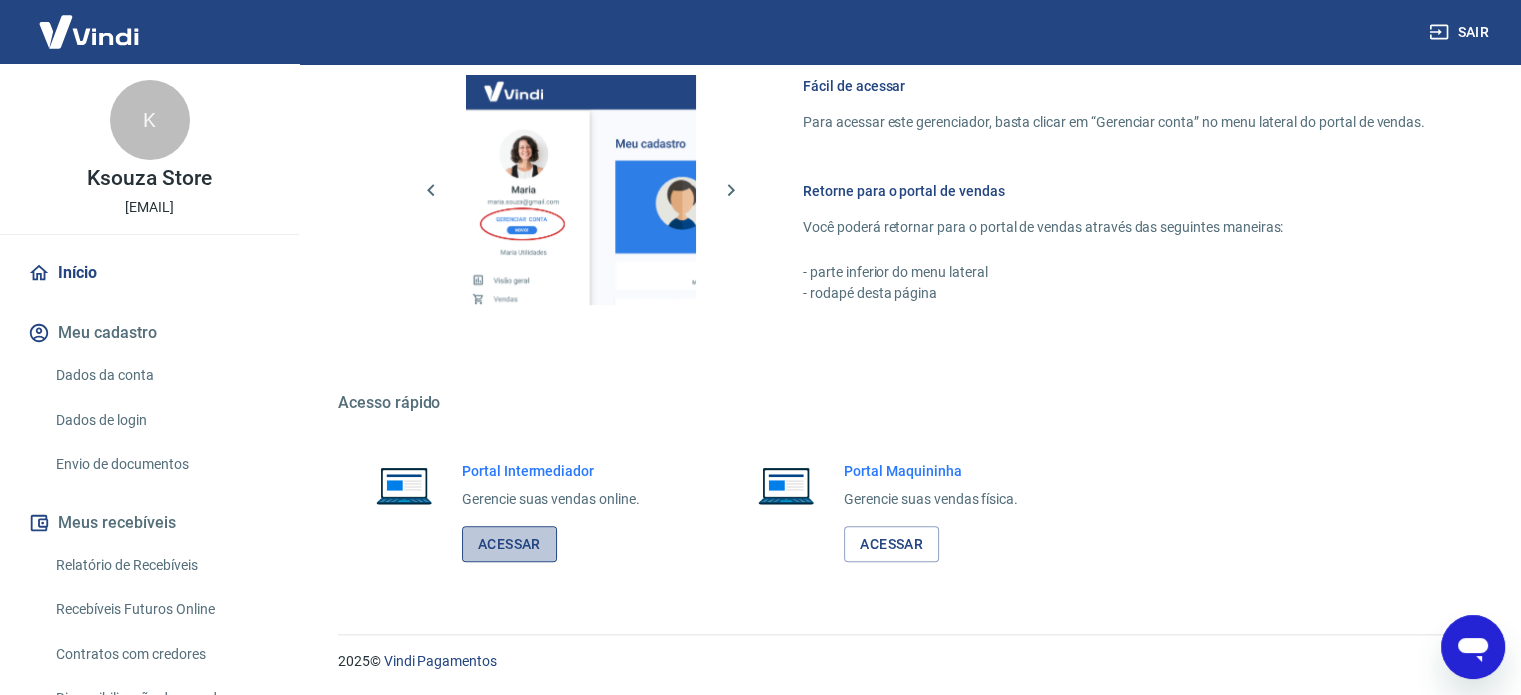 click on "Acessar" at bounding box center (509, 544) 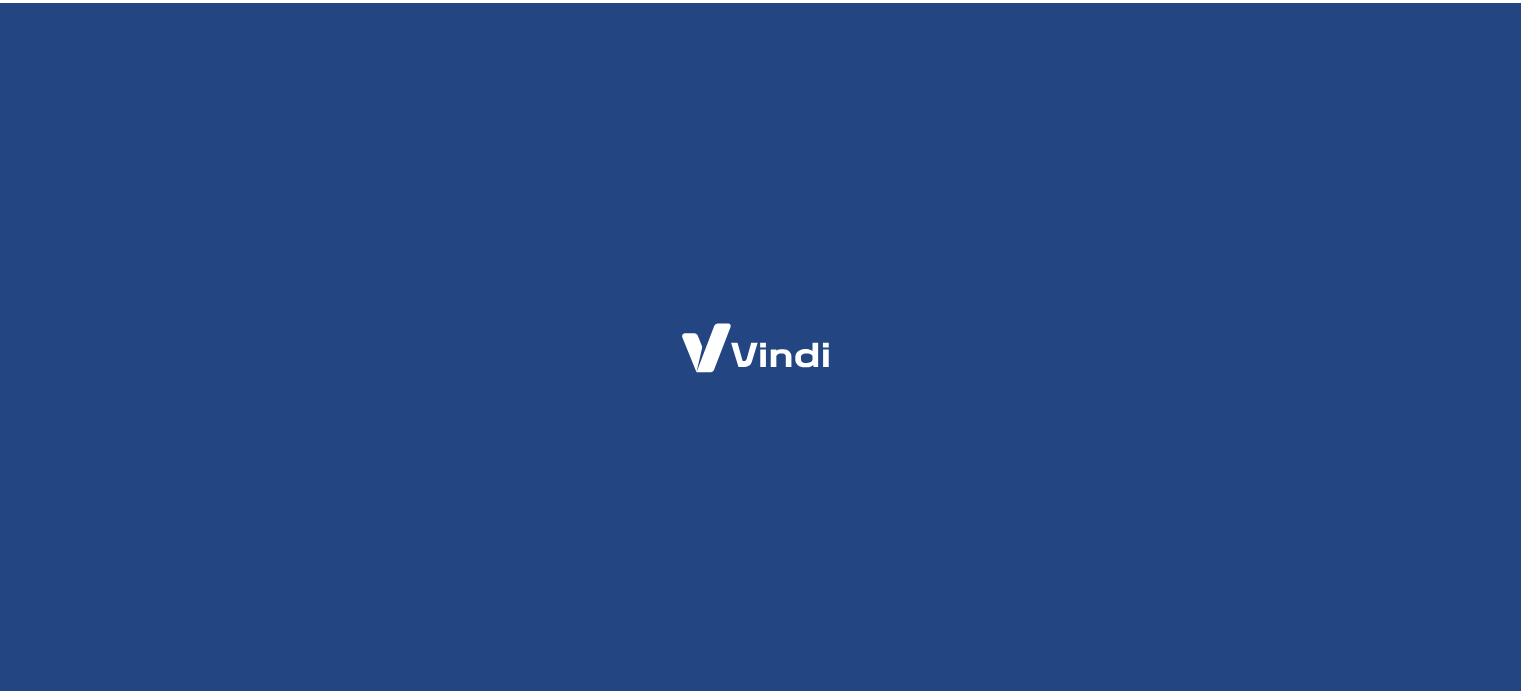 scroll, scrollTop: 0, scrollLeft: 0, axis: both 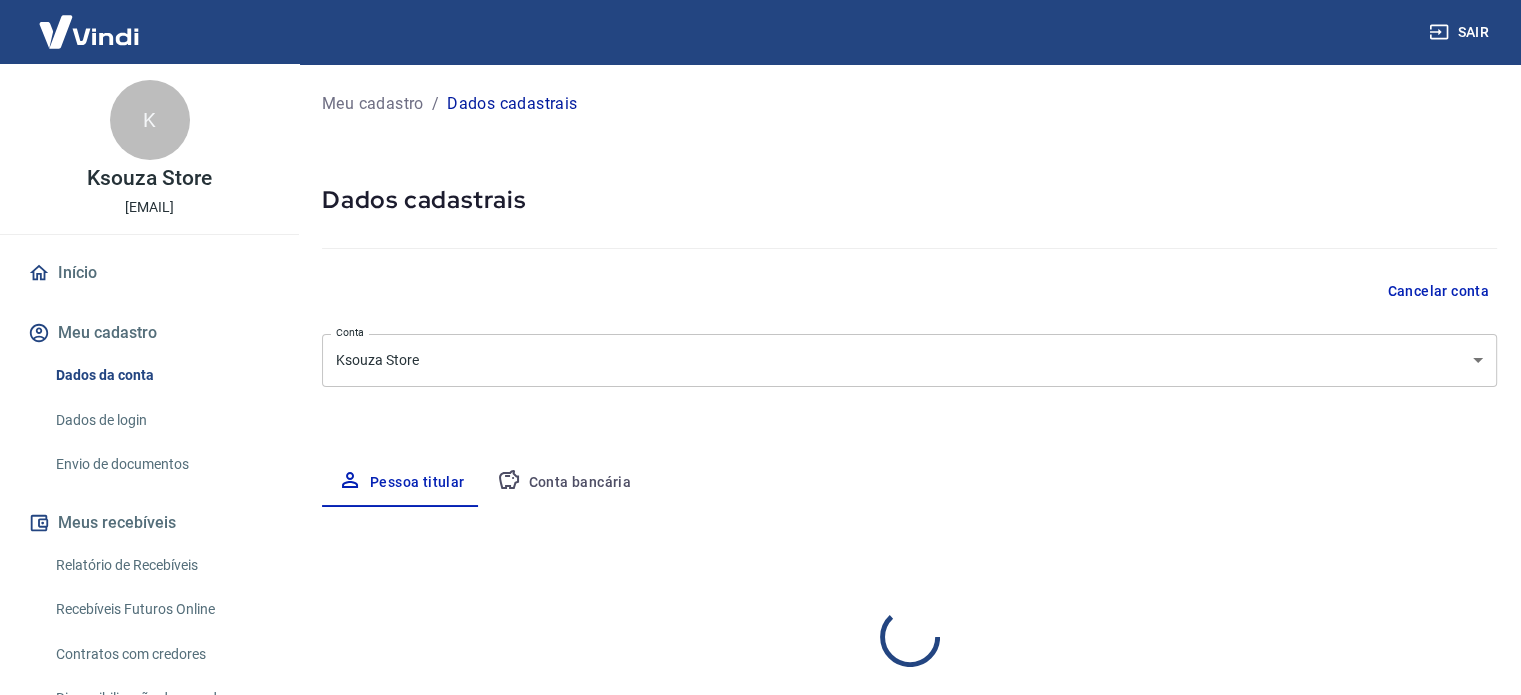 select on "RJ" 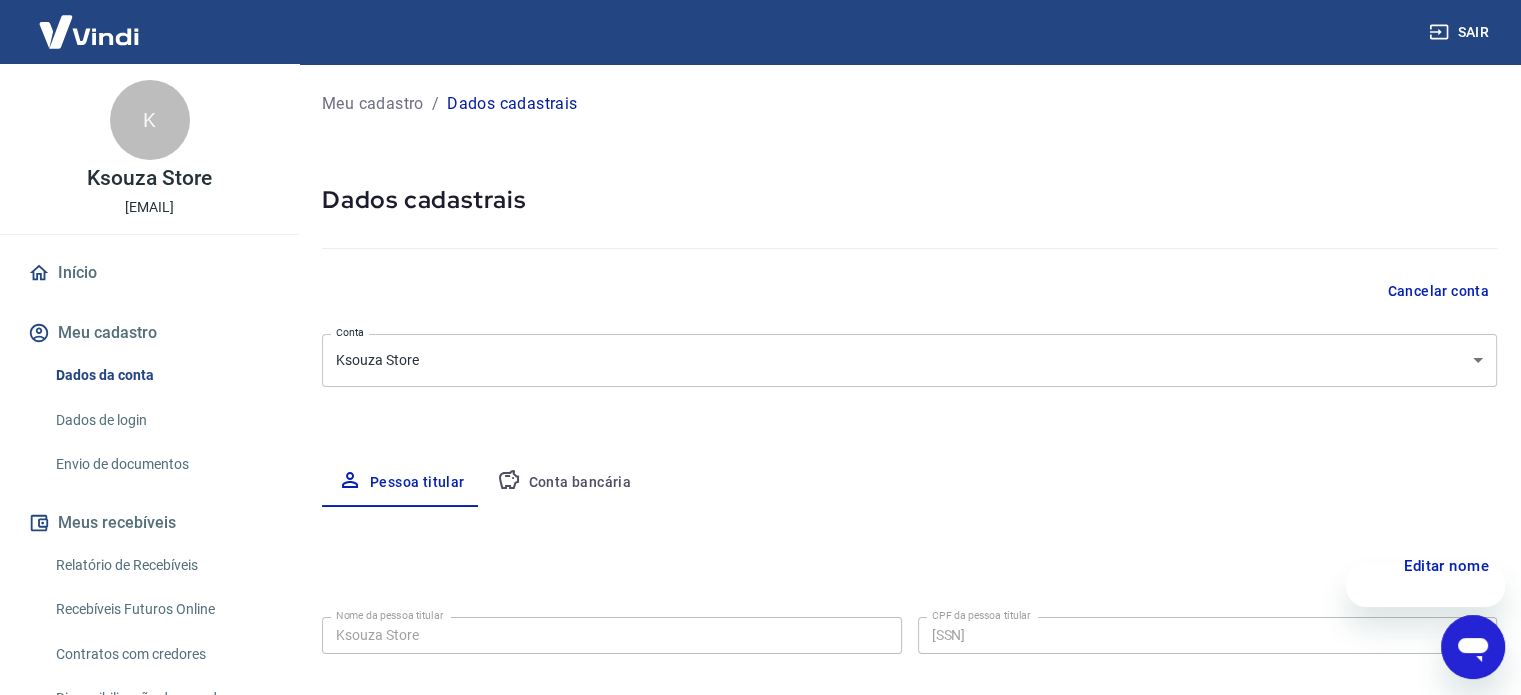 scroll, scrollTop: 0, scrollLeft: 0, axis: both 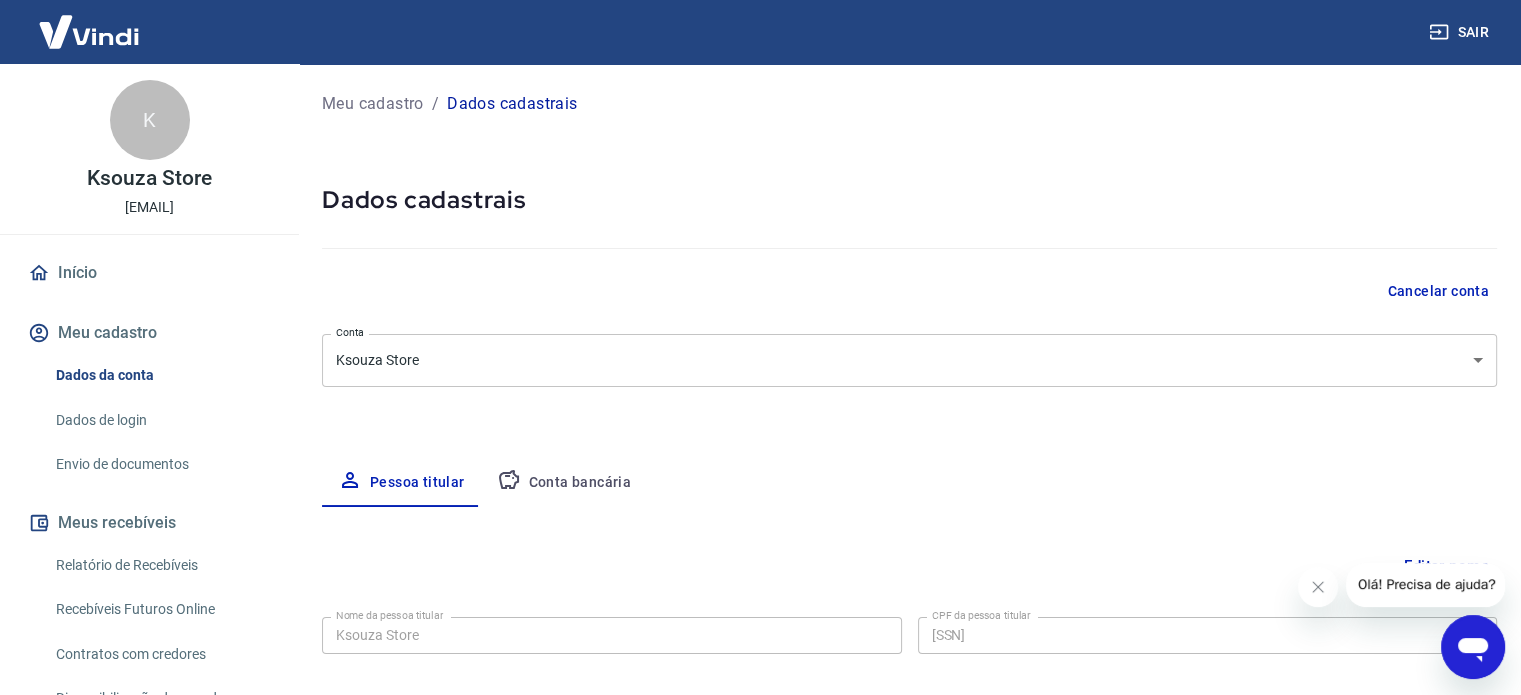 click on "Conta bancária" at bounding box center [564, 483] 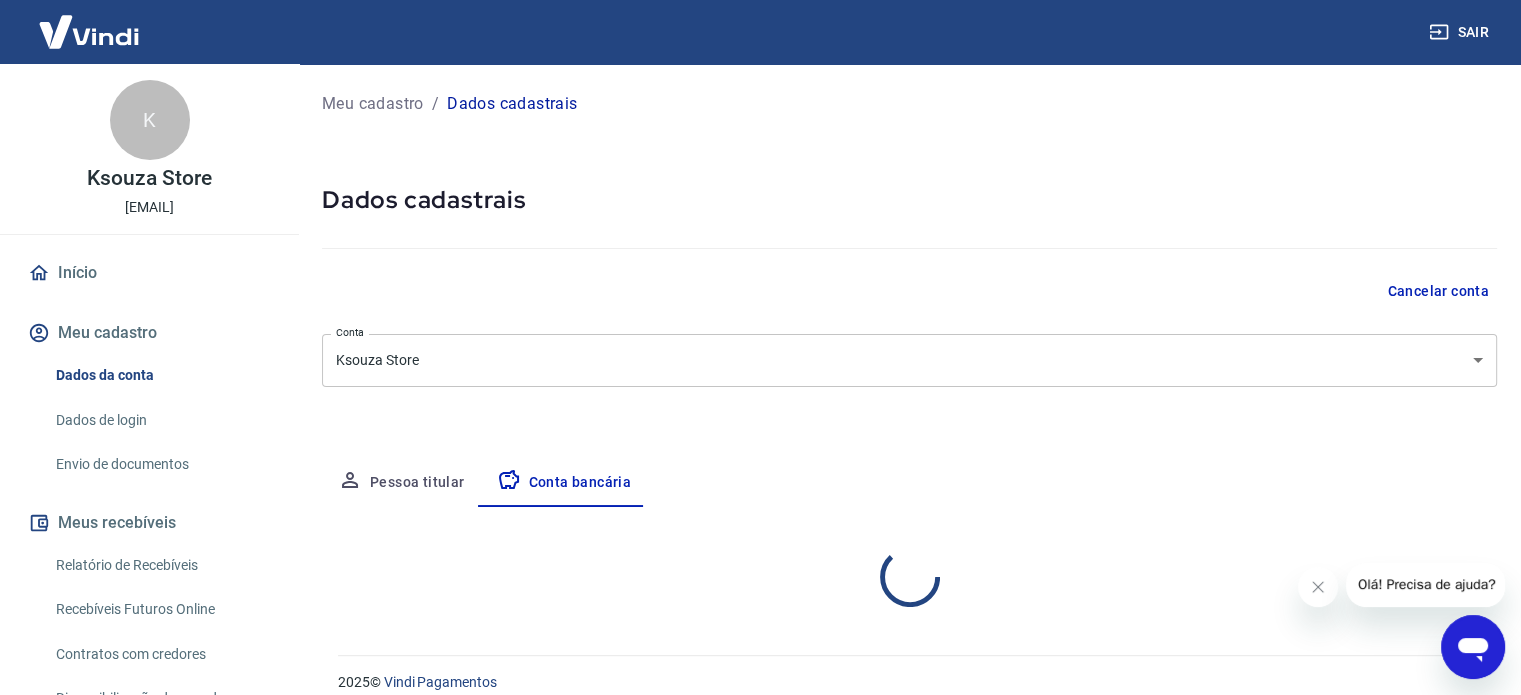 select on "1" 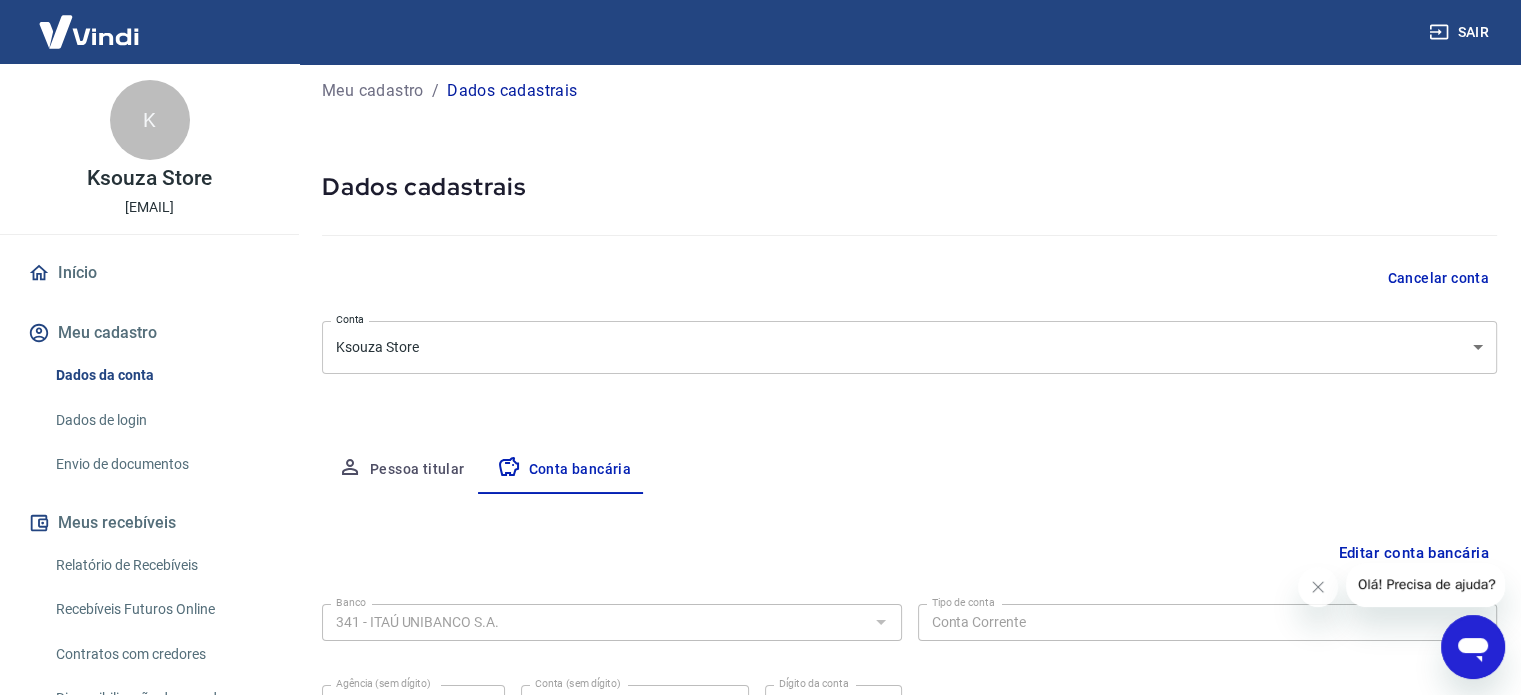 scroll, scrollTop: 0, scrollLeft: 0, axis: both 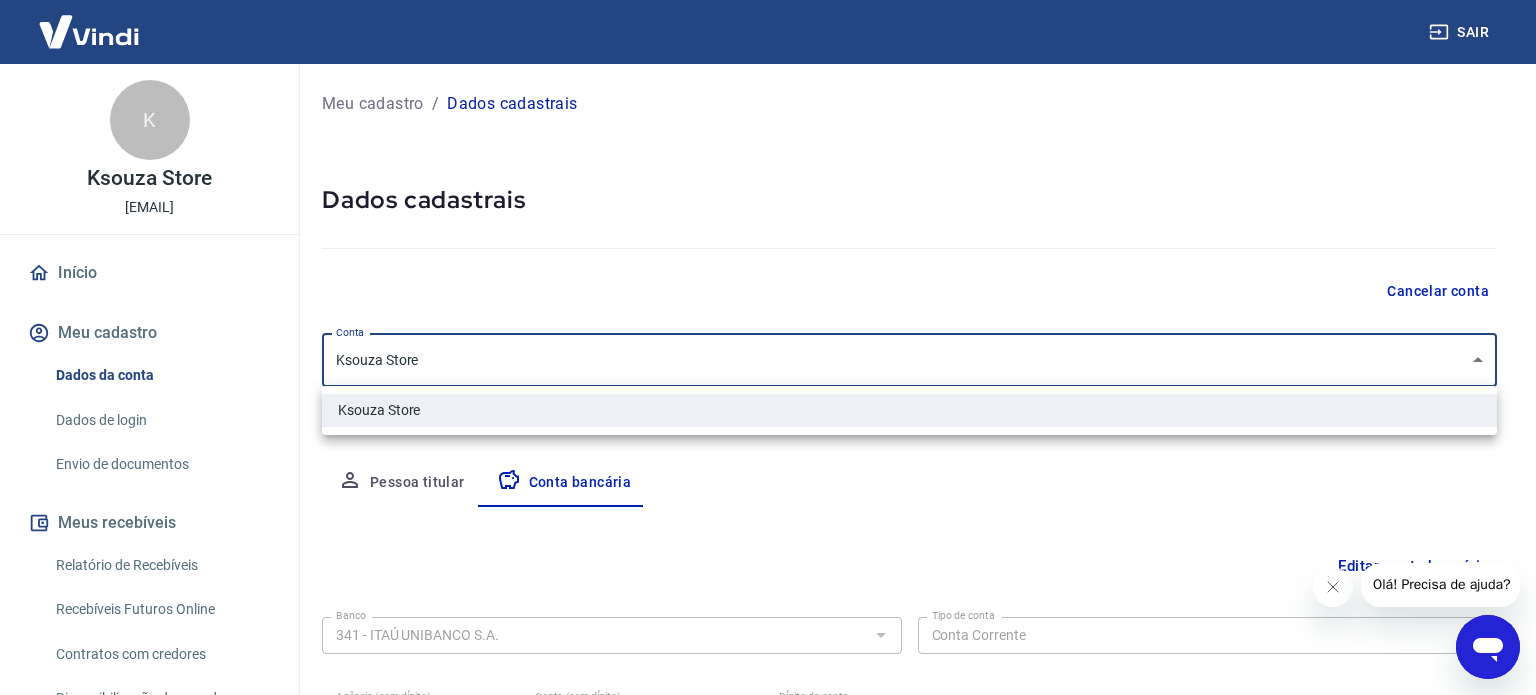 click on "Sair K Ksouza Store [EMAIL] Início Meu cadastro Dados da conta Dados de login Envio de documentos Meus recebíveis Relatório de Recebíveis Recebíveis Futuros Online Contratos com credores Disponibilização de agenda Segurança Fale conosco Volte para o portal de gerenciamento de vendas do Intermediador. Voltar para  Intermediador Meu cadastro / Dados cadastrais Dados cadastrais Cancelar conta Conta Ksouza Store [object Object] Conta Pessoa titular Conta bancária Editar conta bancária Banco 341 - ITAÚ UNIBANCO S.A. Banco Tipo de conta Conta Corrente Conta Poupança Tipo de conta Agência (sem dígito) [POSTAL_CODE] Agência (sem dígito) Conta (sem dígito) [ACCOUNT_NUMBER] Conta (sem dígito) Dígito da conta 1 Dígito da conta Se o dígito for x, use 0 (zero) Atenção Ao cadastrar uma nova conta bancária, faremos um crédito de valor simbólico na conta bancária informada. Este crédito é apenas para verificação de segurança e será feito automaticamente após a alteração da conta. Salvar 2025" at bounding box center [768, 347] 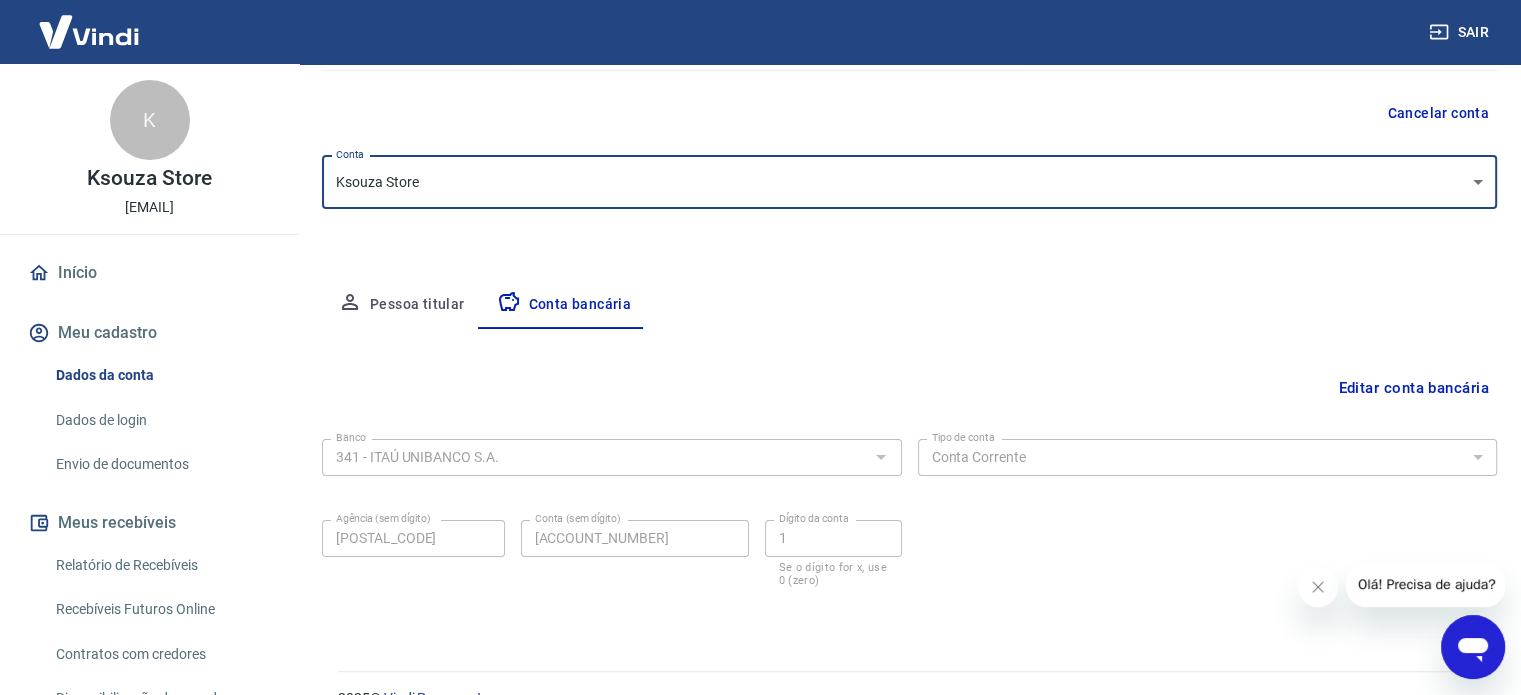 scroll, scrollTop: 215, scrollLeft: 0, axis: vertical 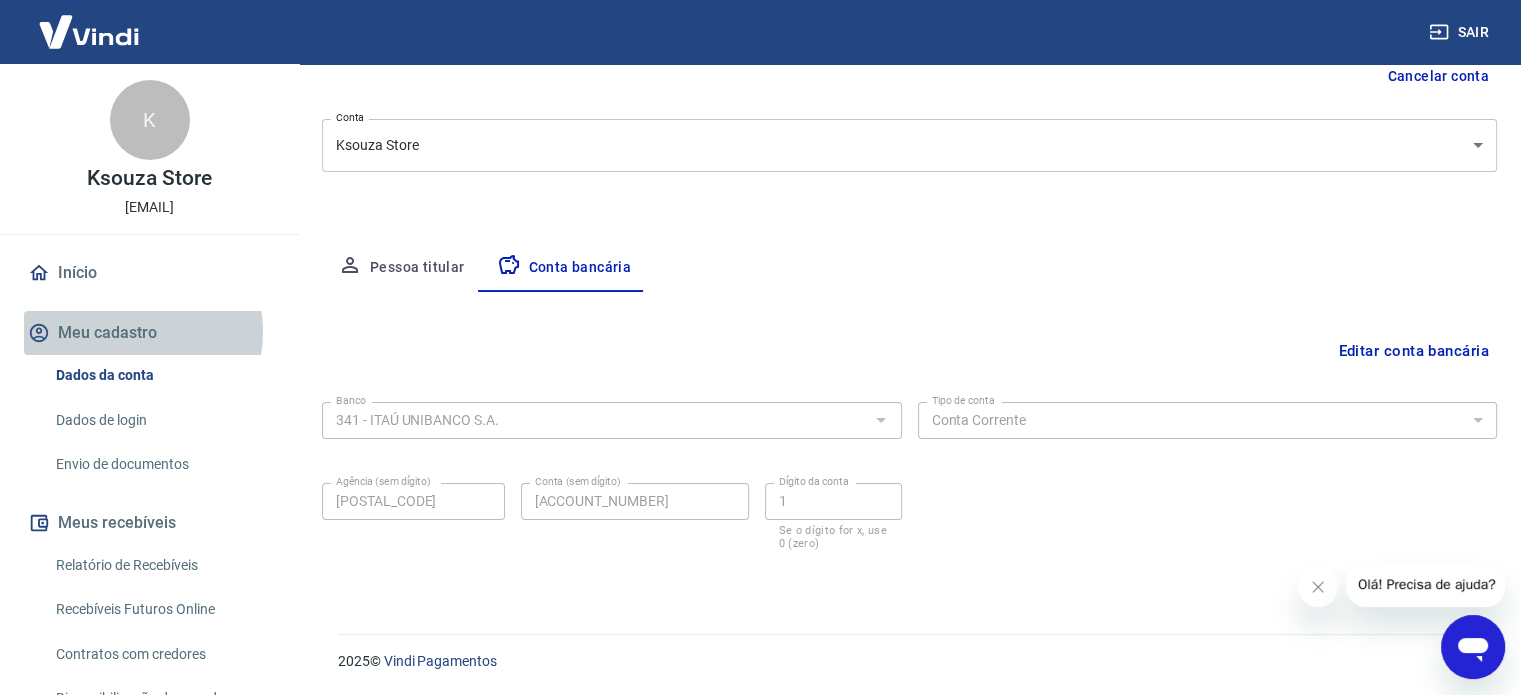 click on "Meu cadastro" at bounding box center [149, 333] 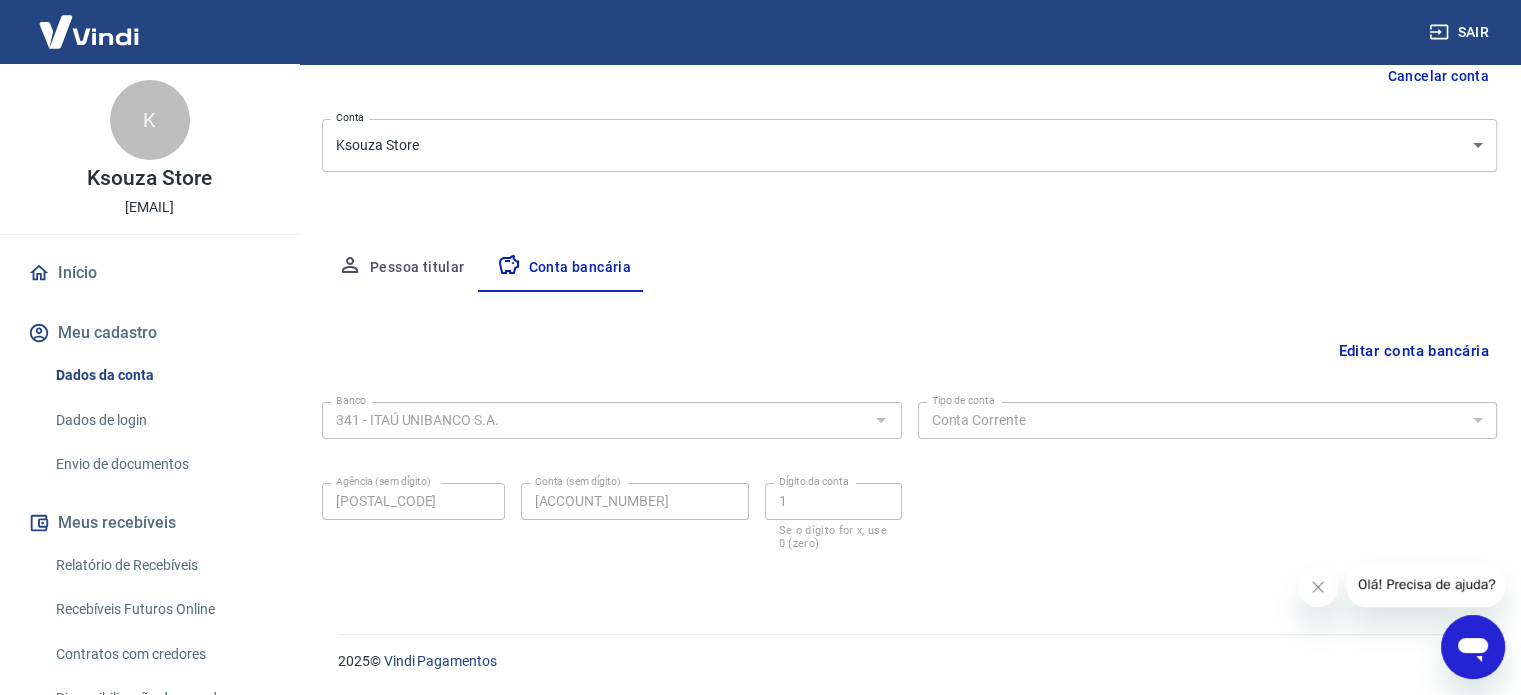click on "Meu cadastro" at bounding box center (149, 333) 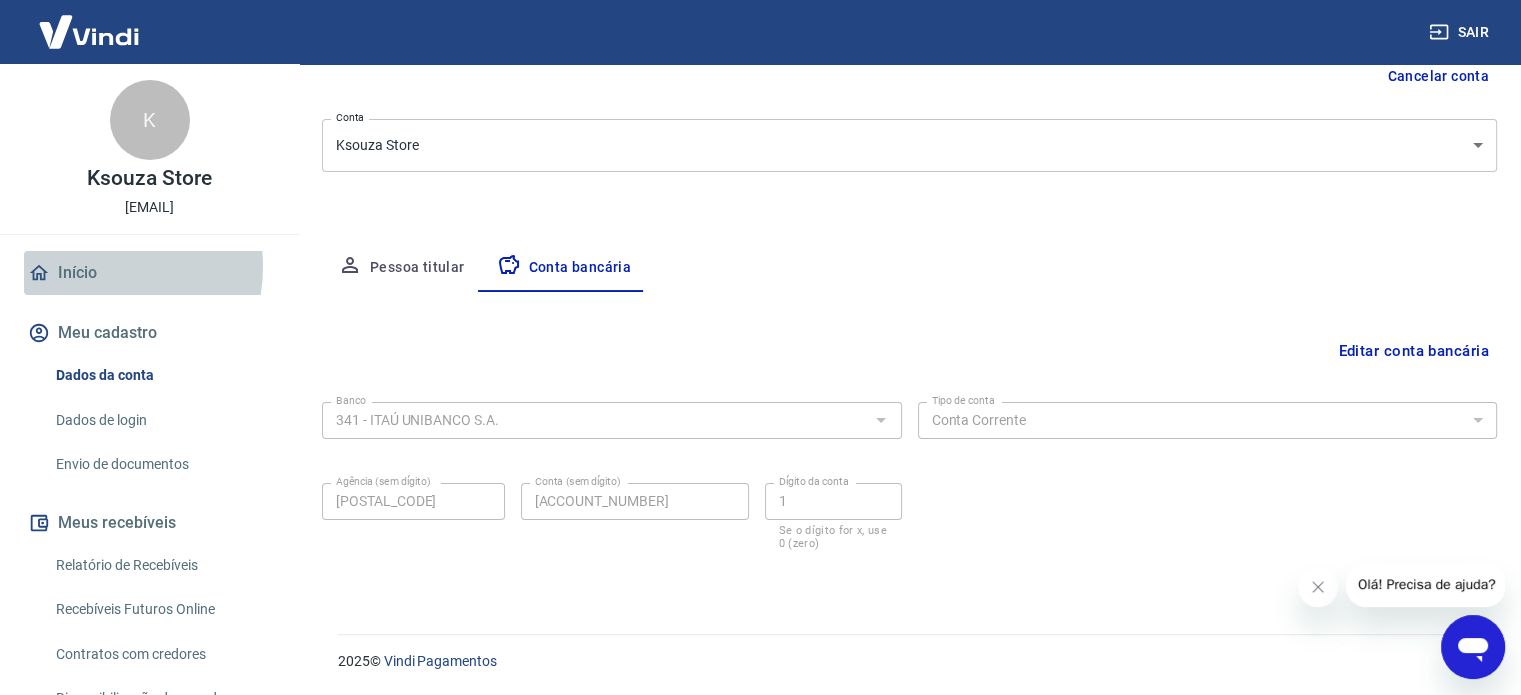 click on "Início" at bounding box center [149, 273] 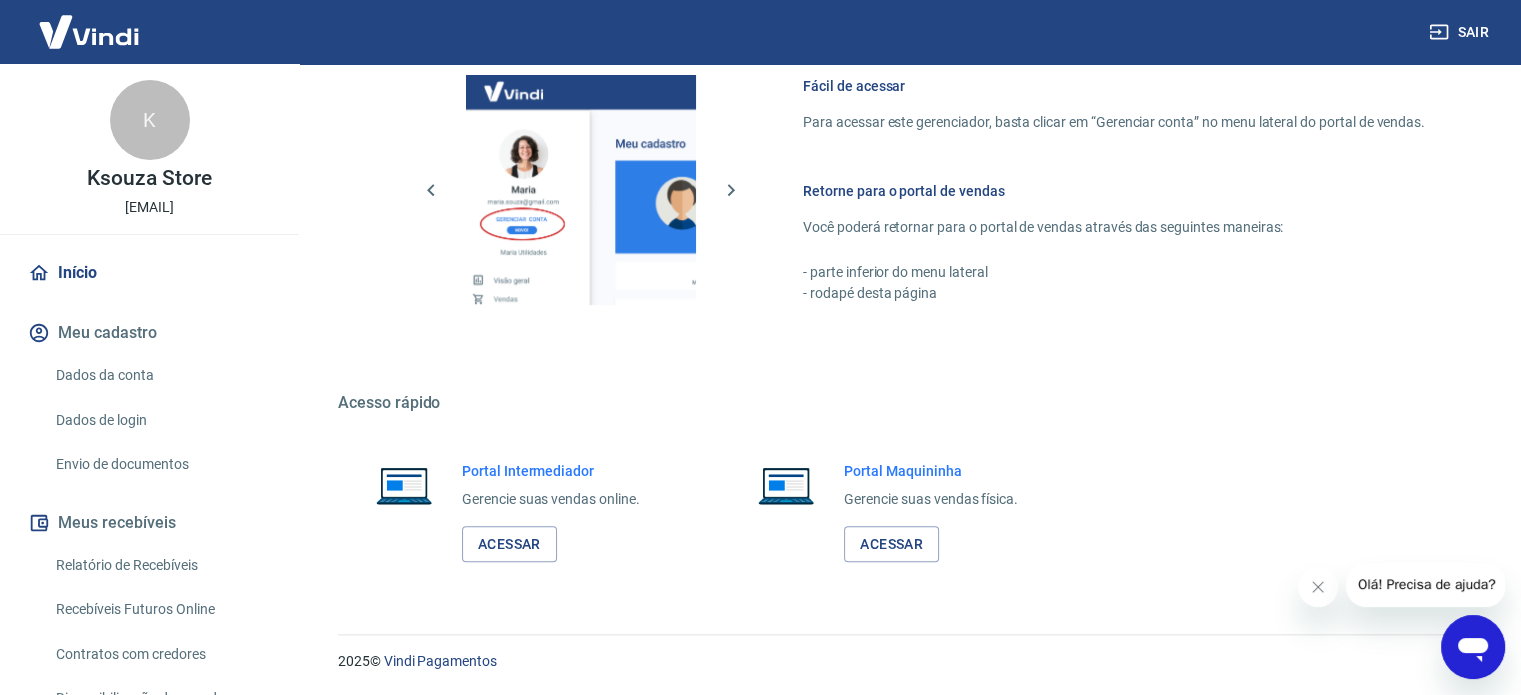 click on "Meu cadastro" at bounding box center [149, 333] 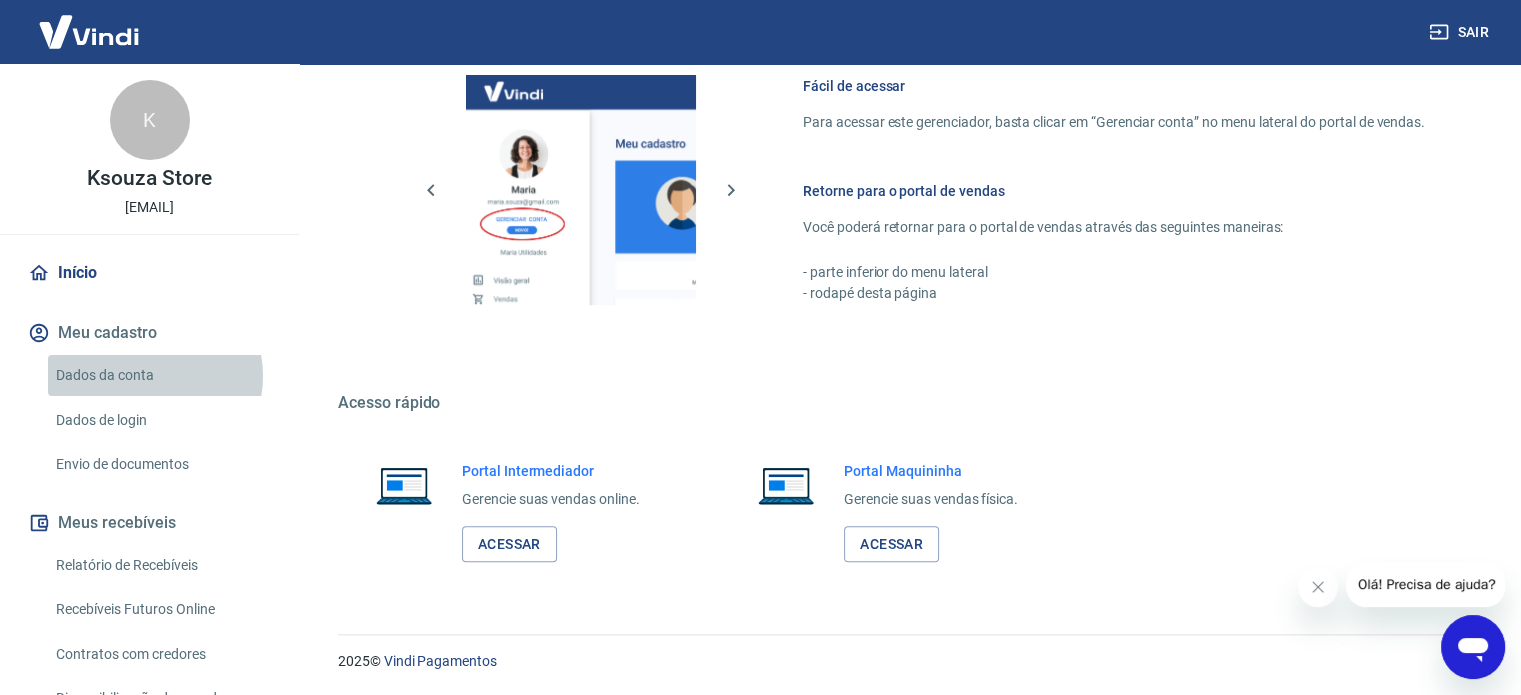 click on "Dados da conta" at bounding box center [161, 375] 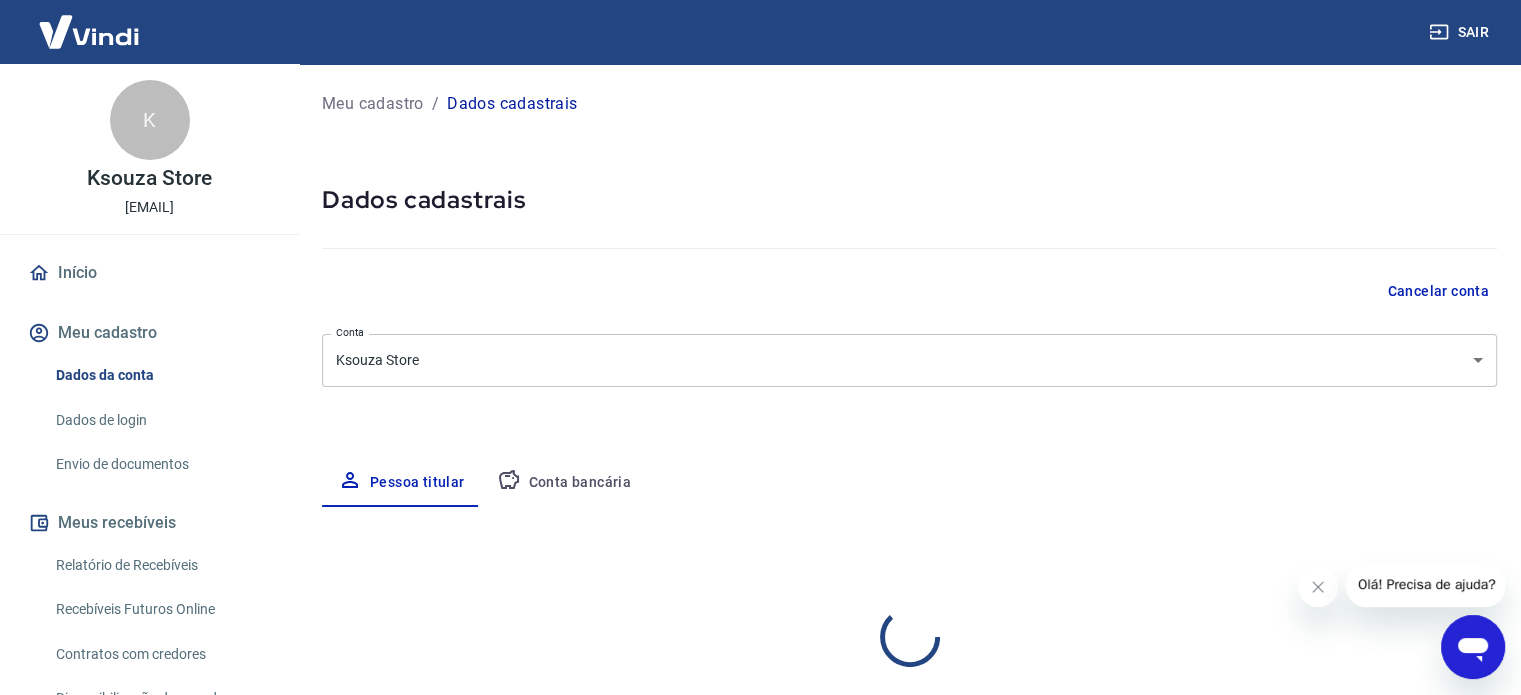 select on "RJ" 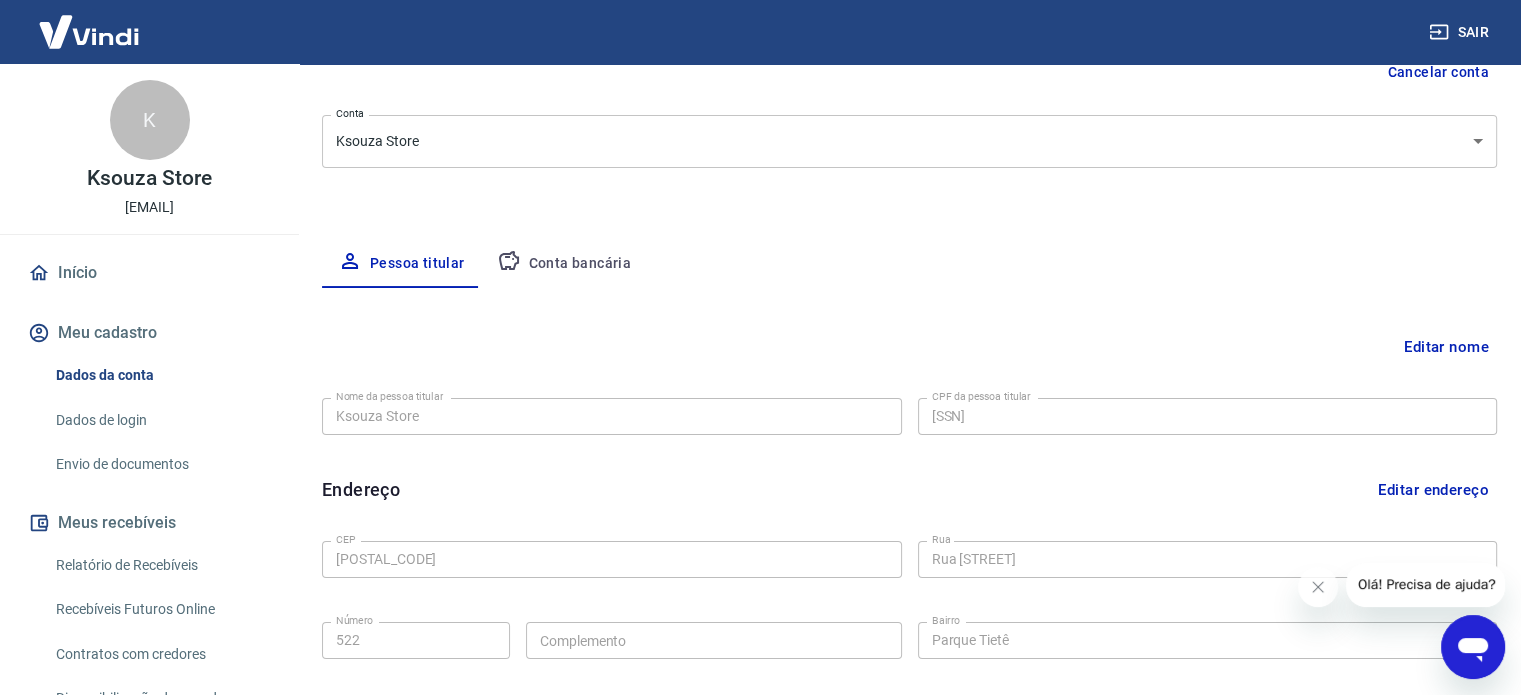 scroll, scrollTop: 184, scrollLeft: 0, axis: vertical 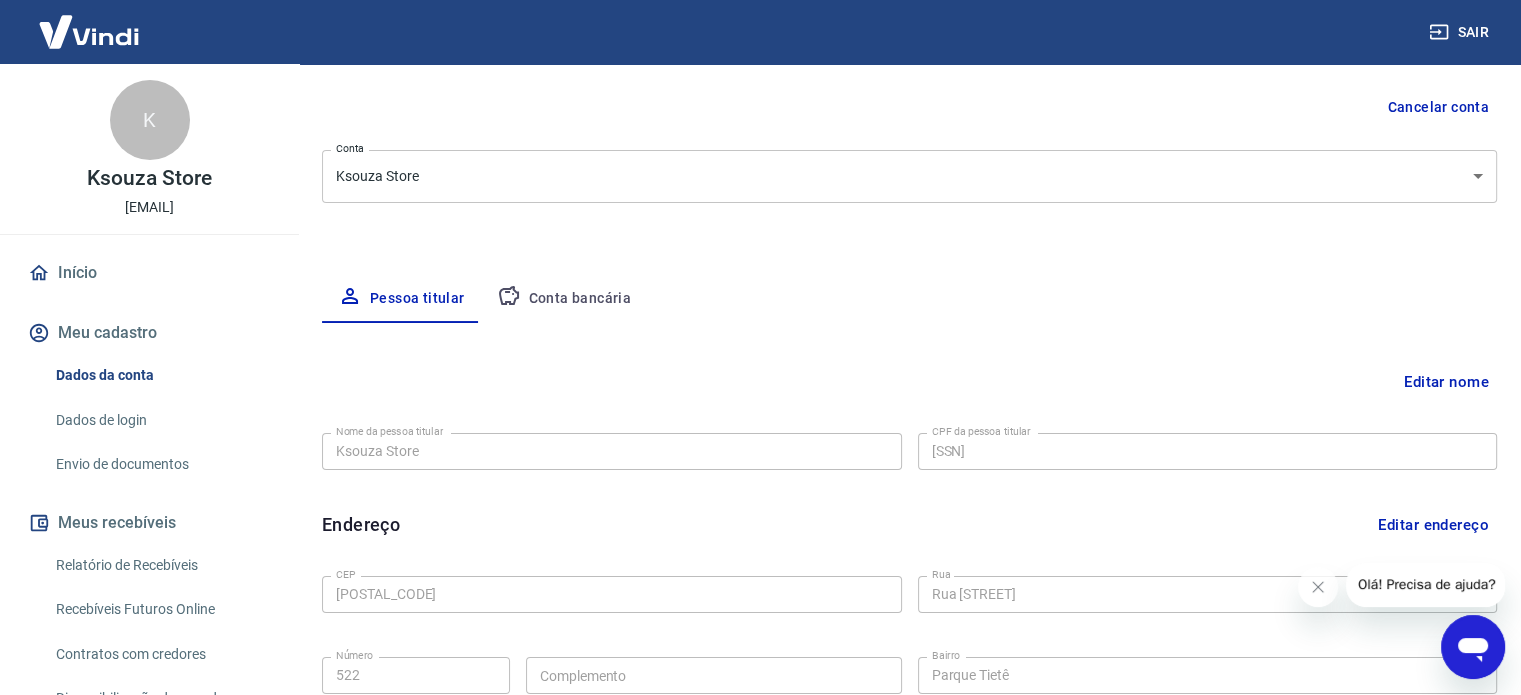 click on "Editar nome" at bounding box center [1446, 382] 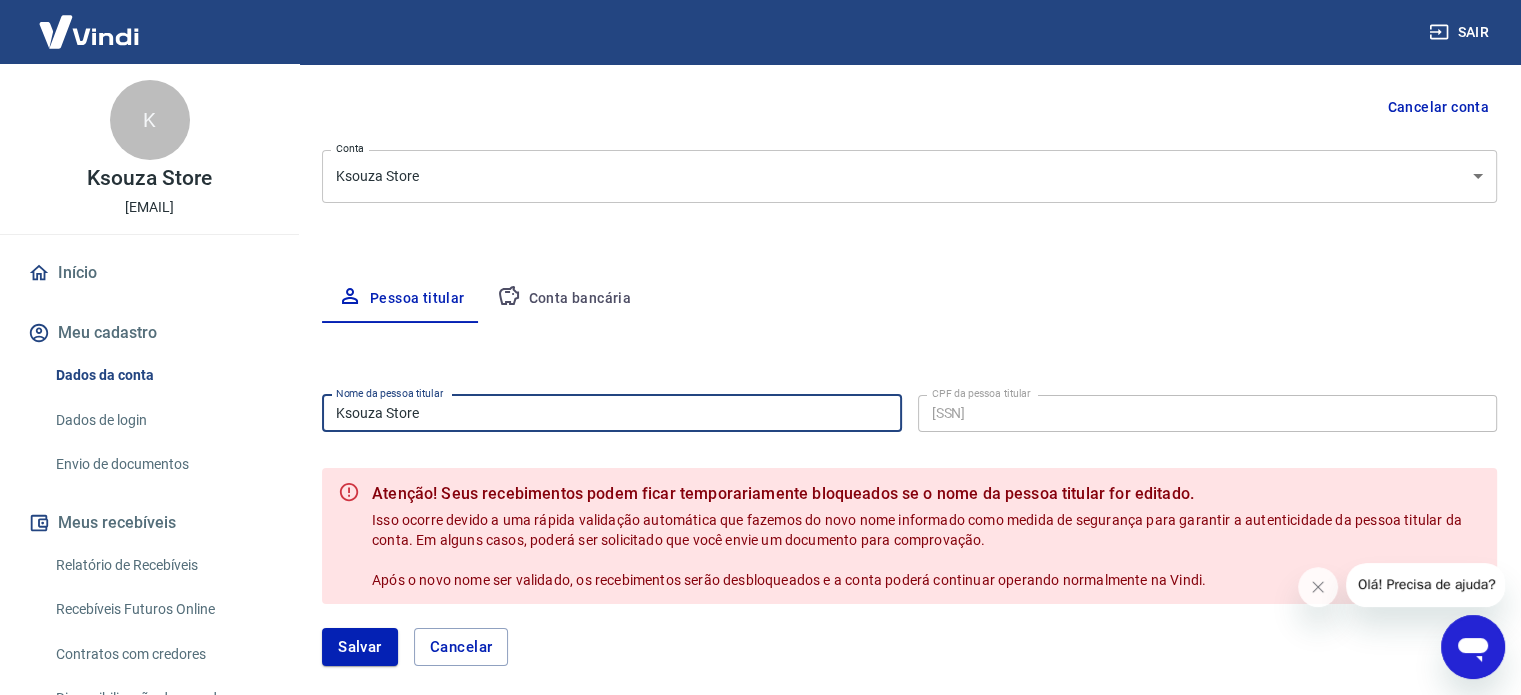 drag, startPoint x: 493, startPoint y: 415, endPoint x: 258, endPoint y: 407, distance: 235.13612 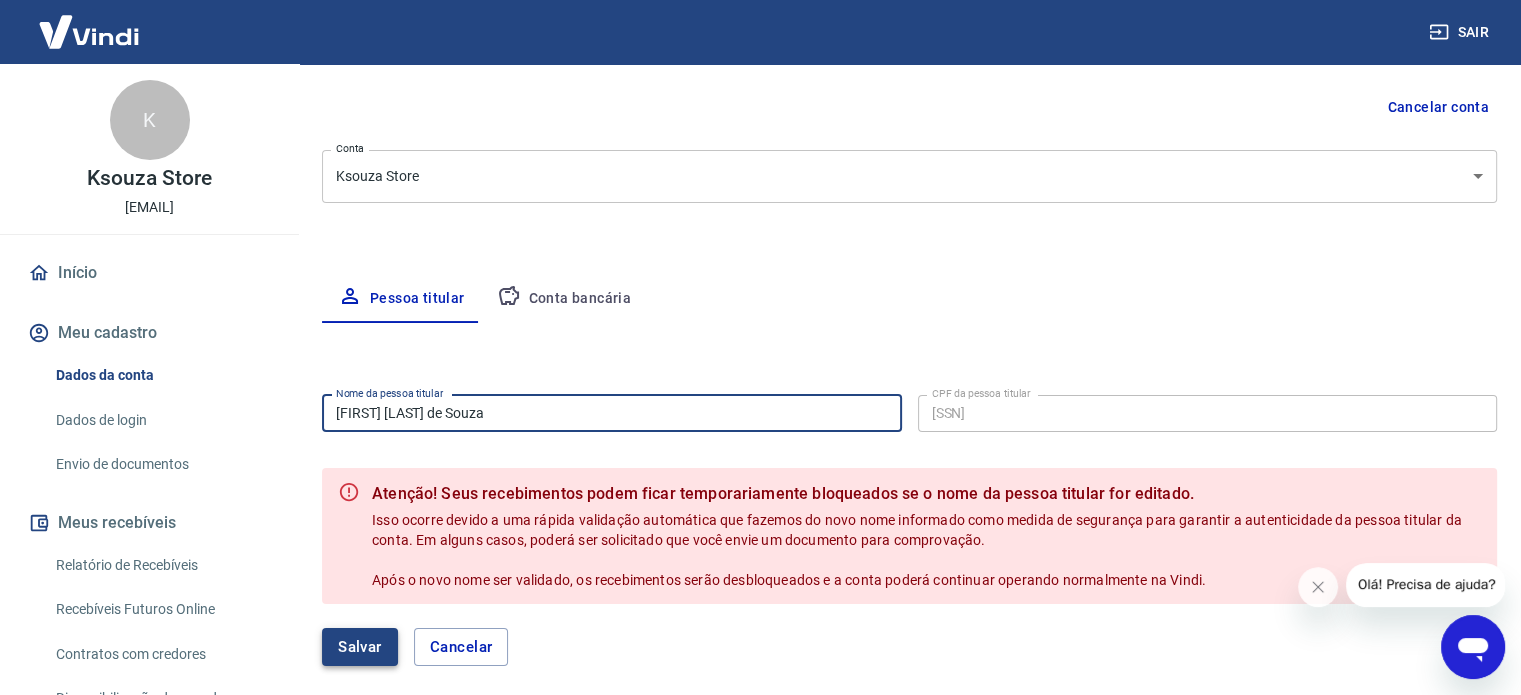 type on "[FIRST] [LAST] [LAST]" 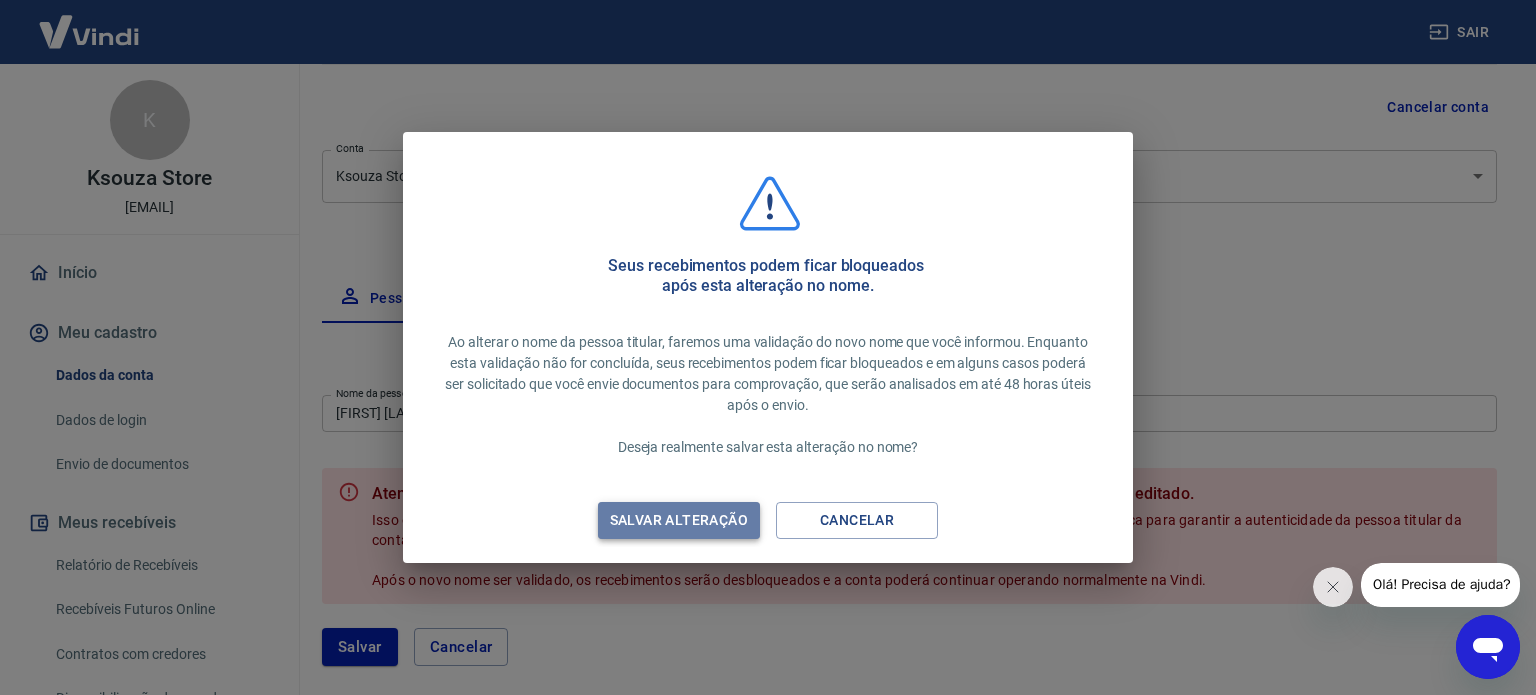 click on "Salvar alteração" at bounding box center (679, 520) 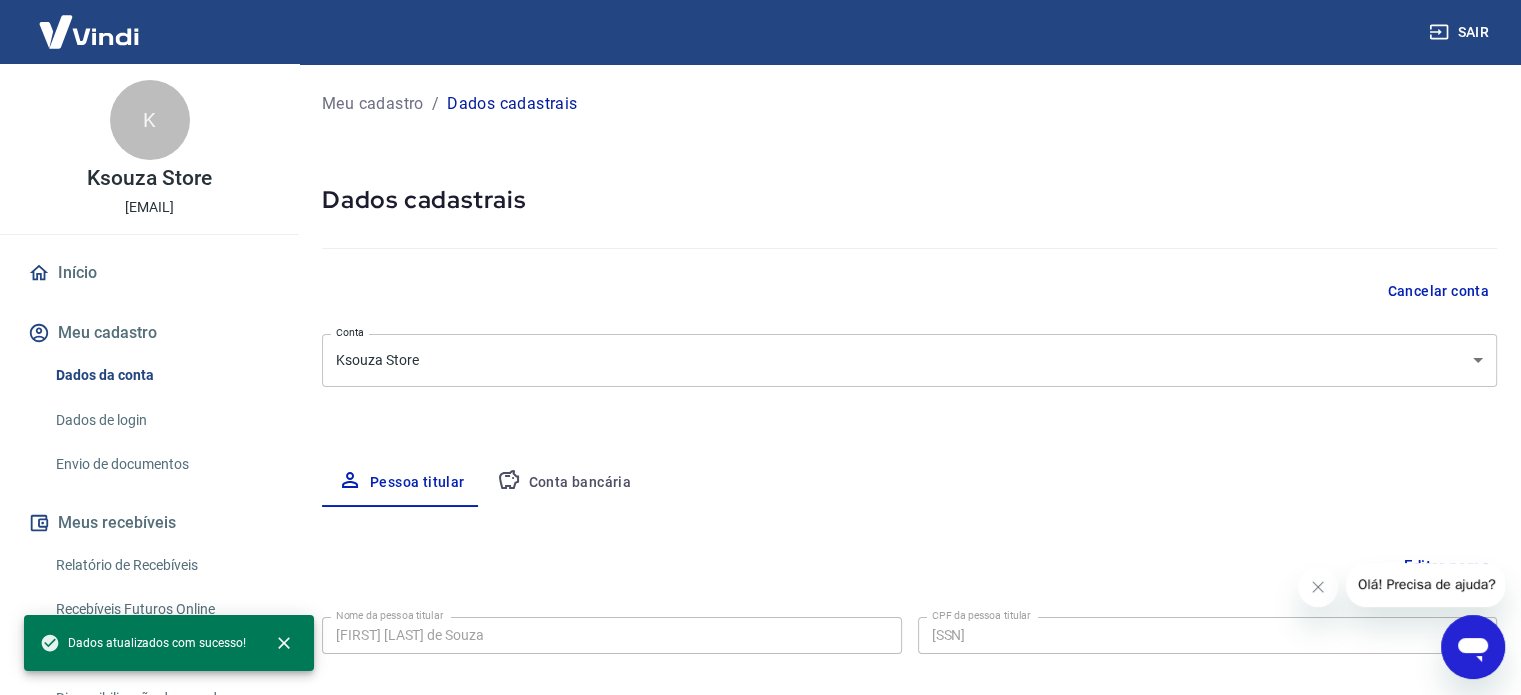 scroll, scrollTop: 0, scrollLeft: 0, axis: both 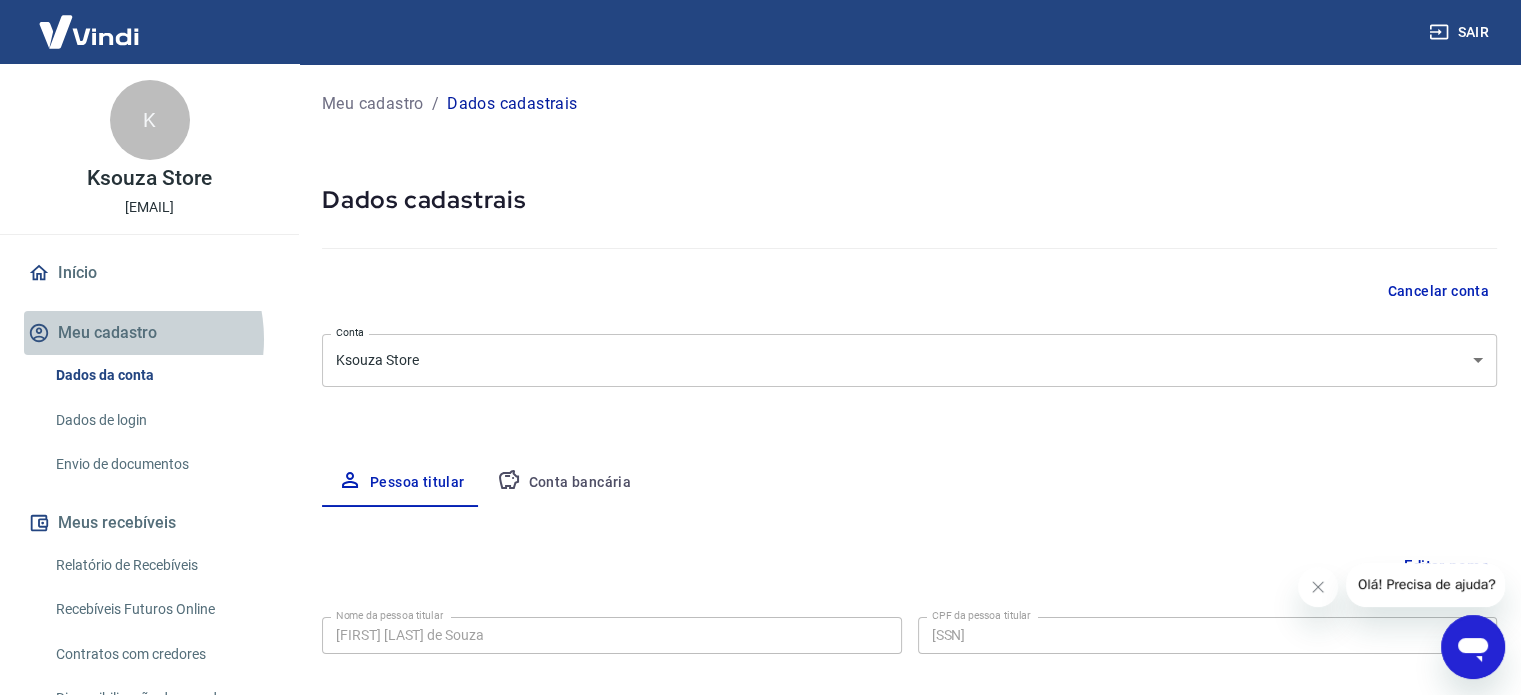 click on "Meu cadastro" at bounding box center [149, 333] 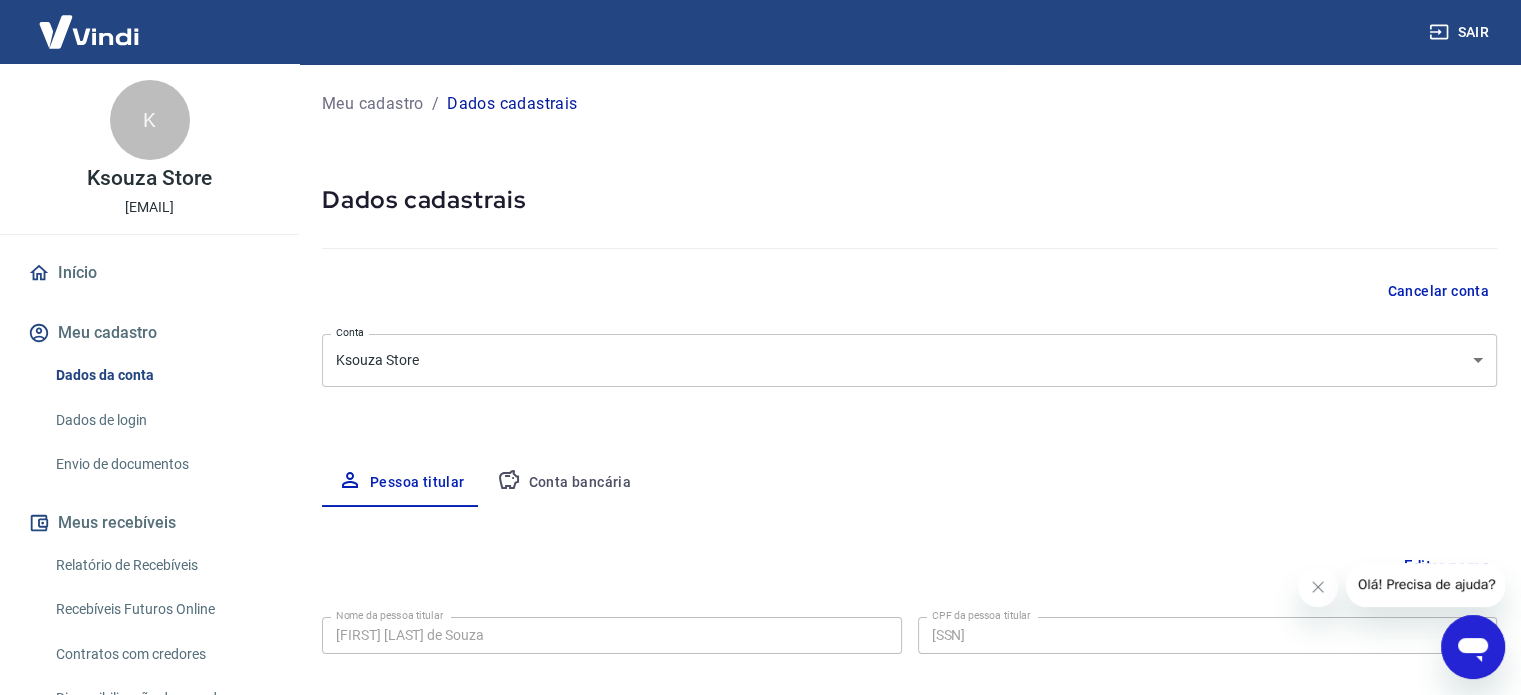 click on "Início" at bounding box center [149, 273] 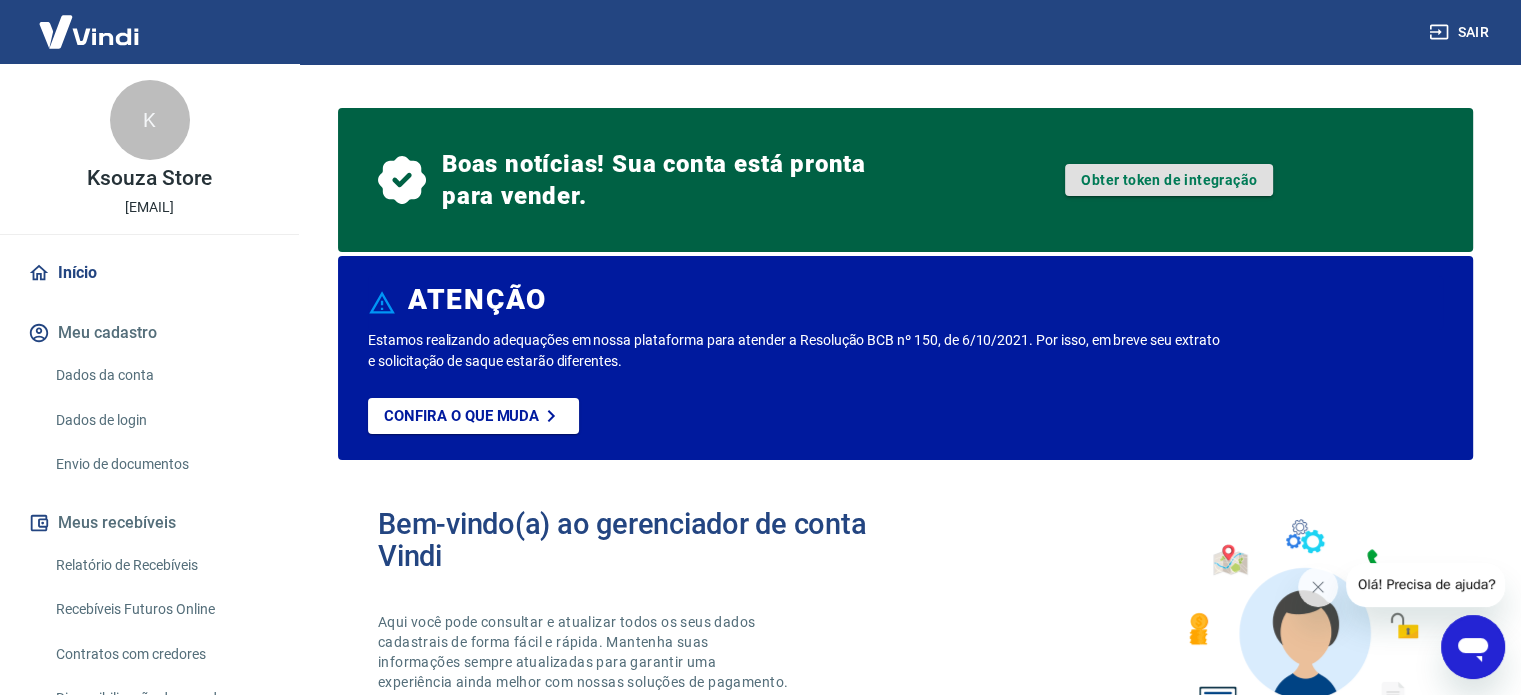 click on "Obter token de integração" at bounding box center (1169, 180) 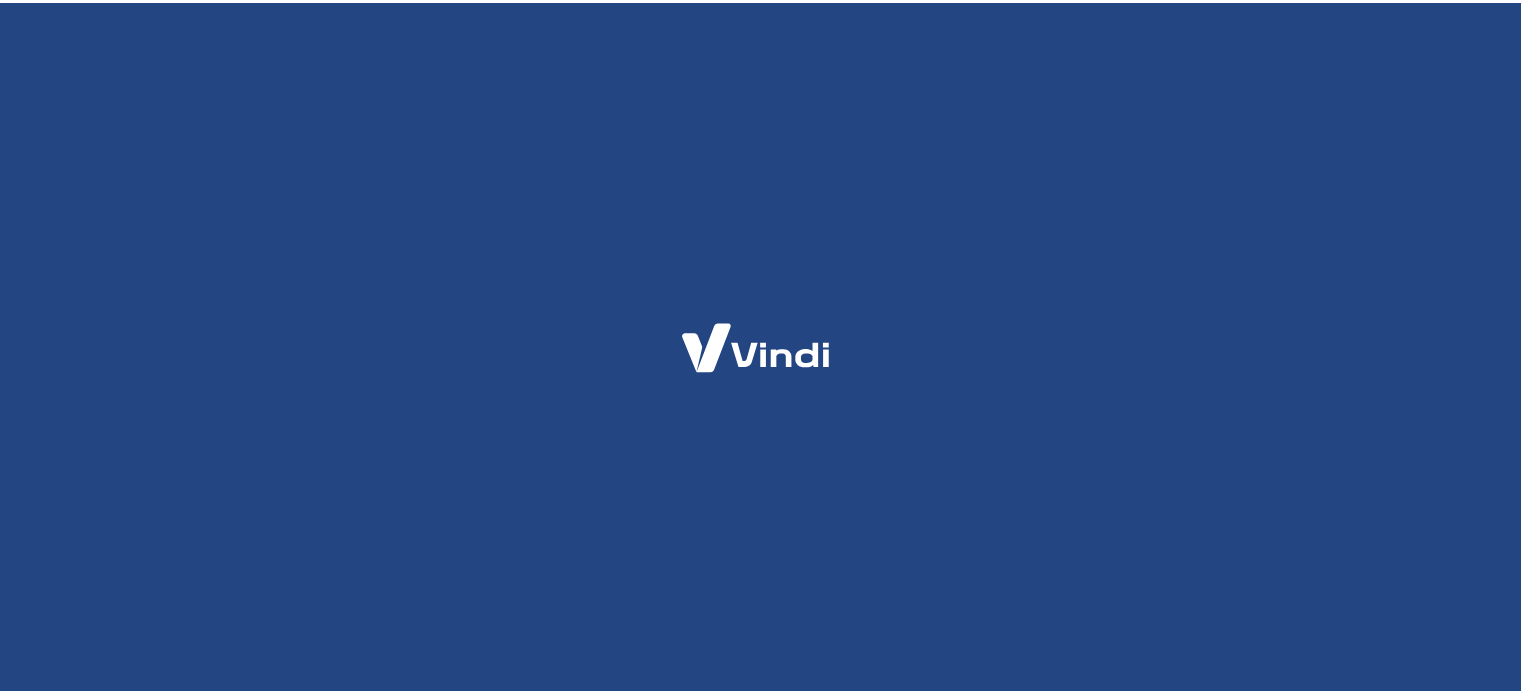 scroll, scrollTop: 0, scrollLeft: 0, axis: both 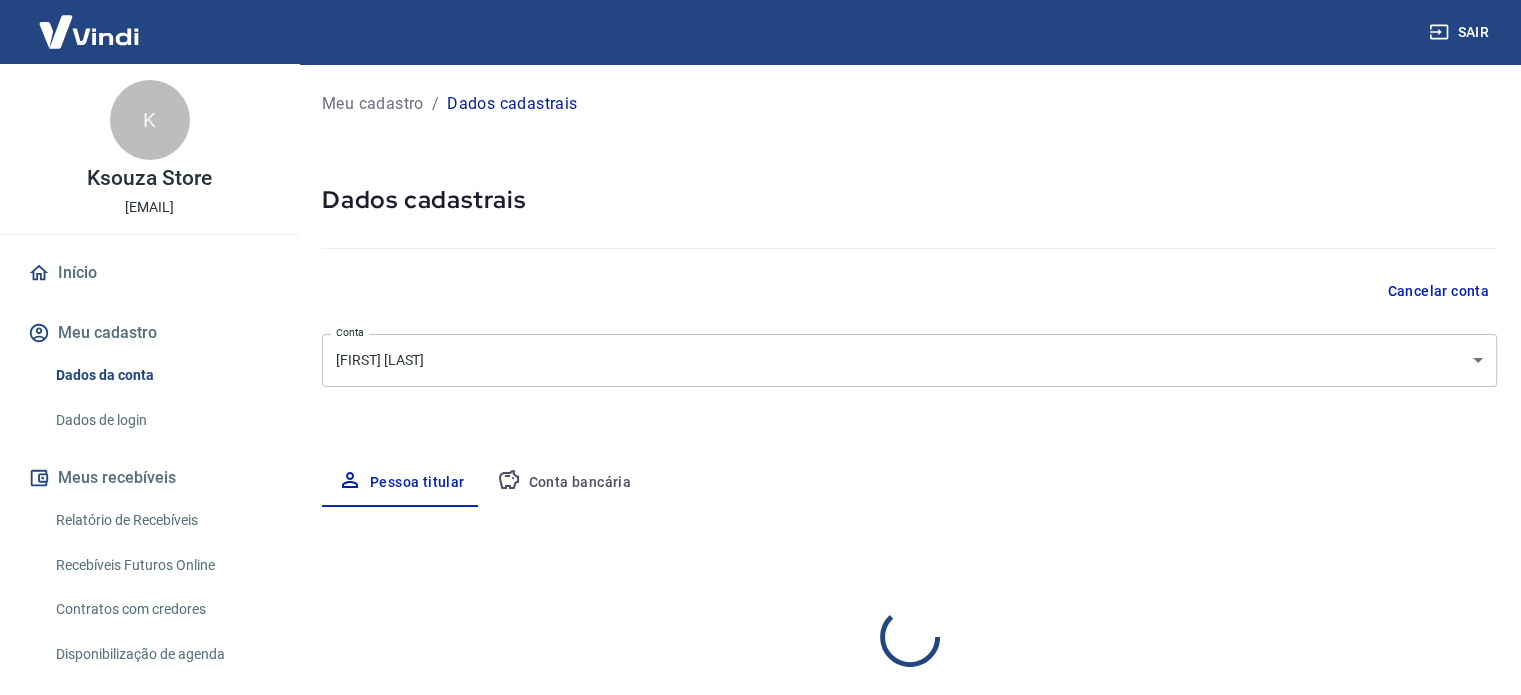 select on "RJ" 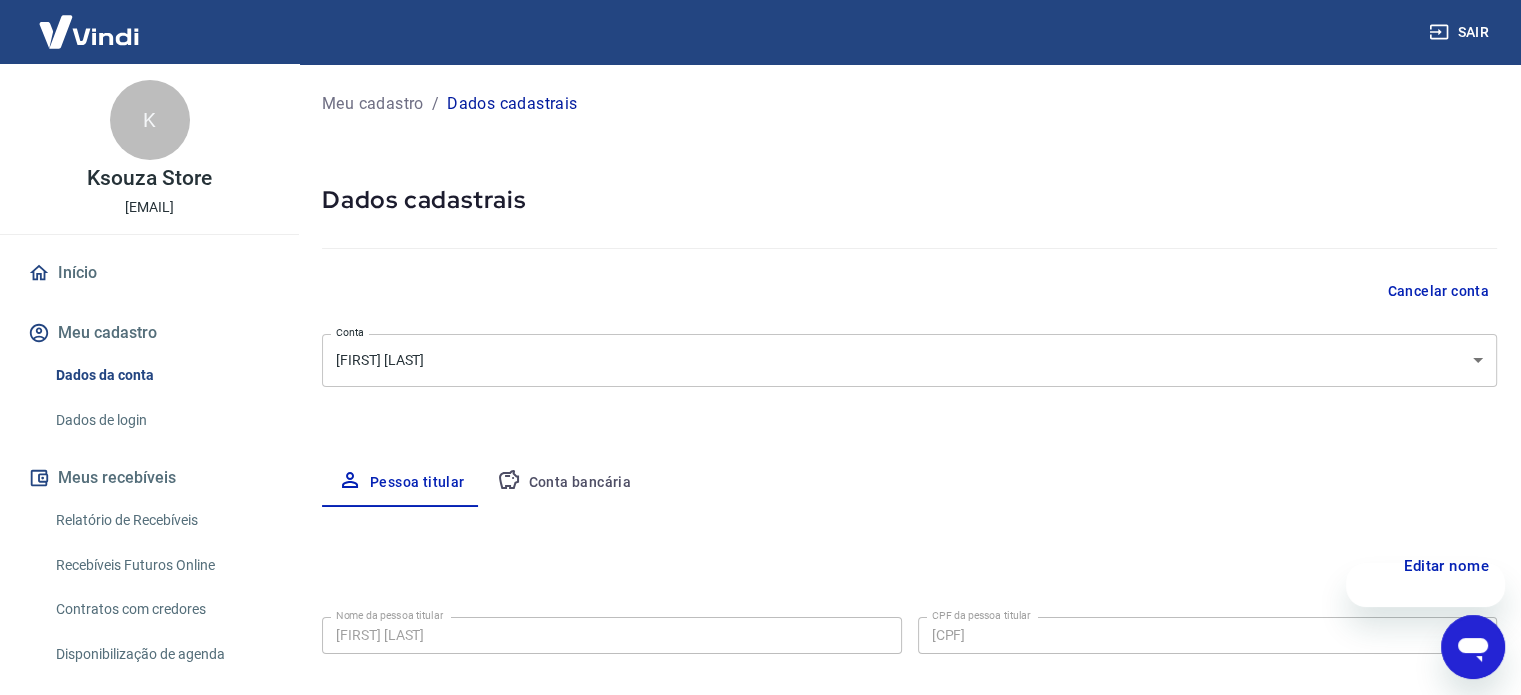 scroll, scrollTop: 0, scrollLeft: 0, axis: both 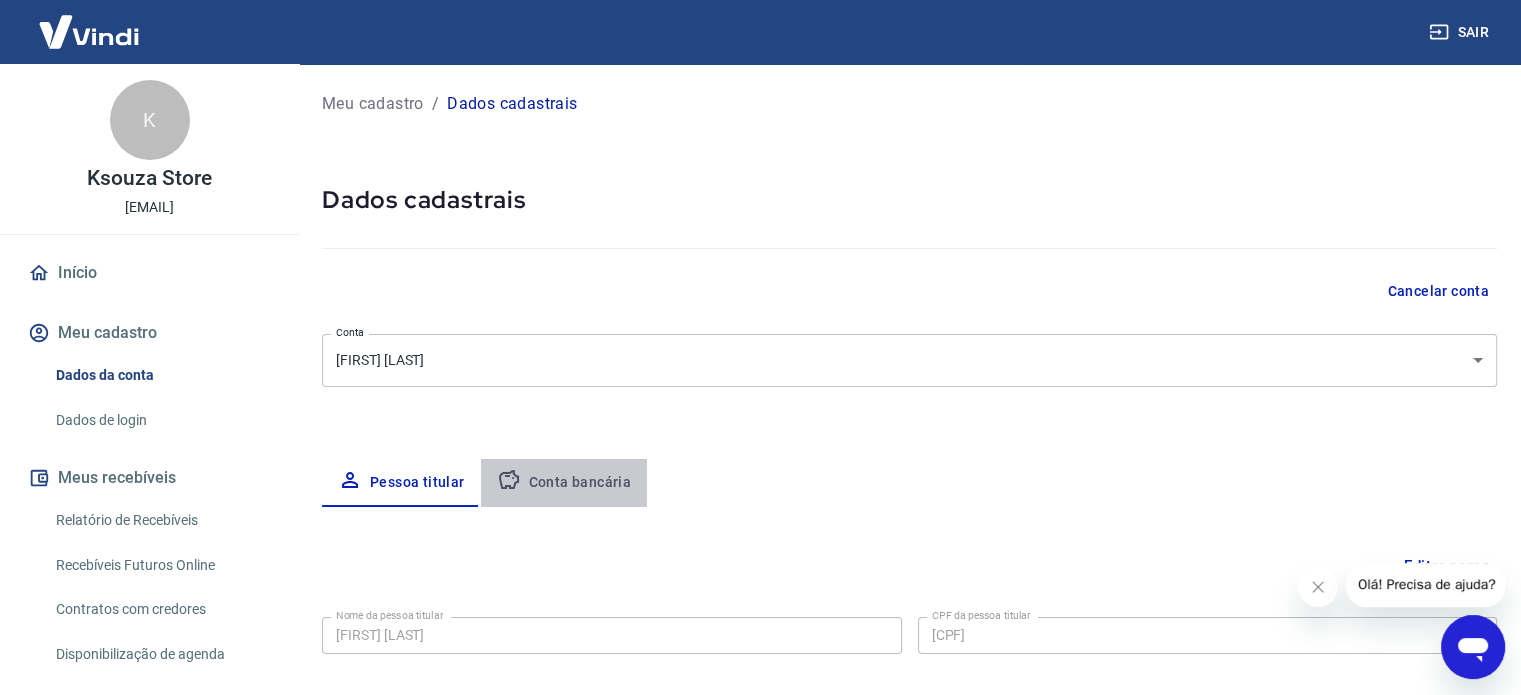 click on "Conta bancária" at bounding box center (564, 483) 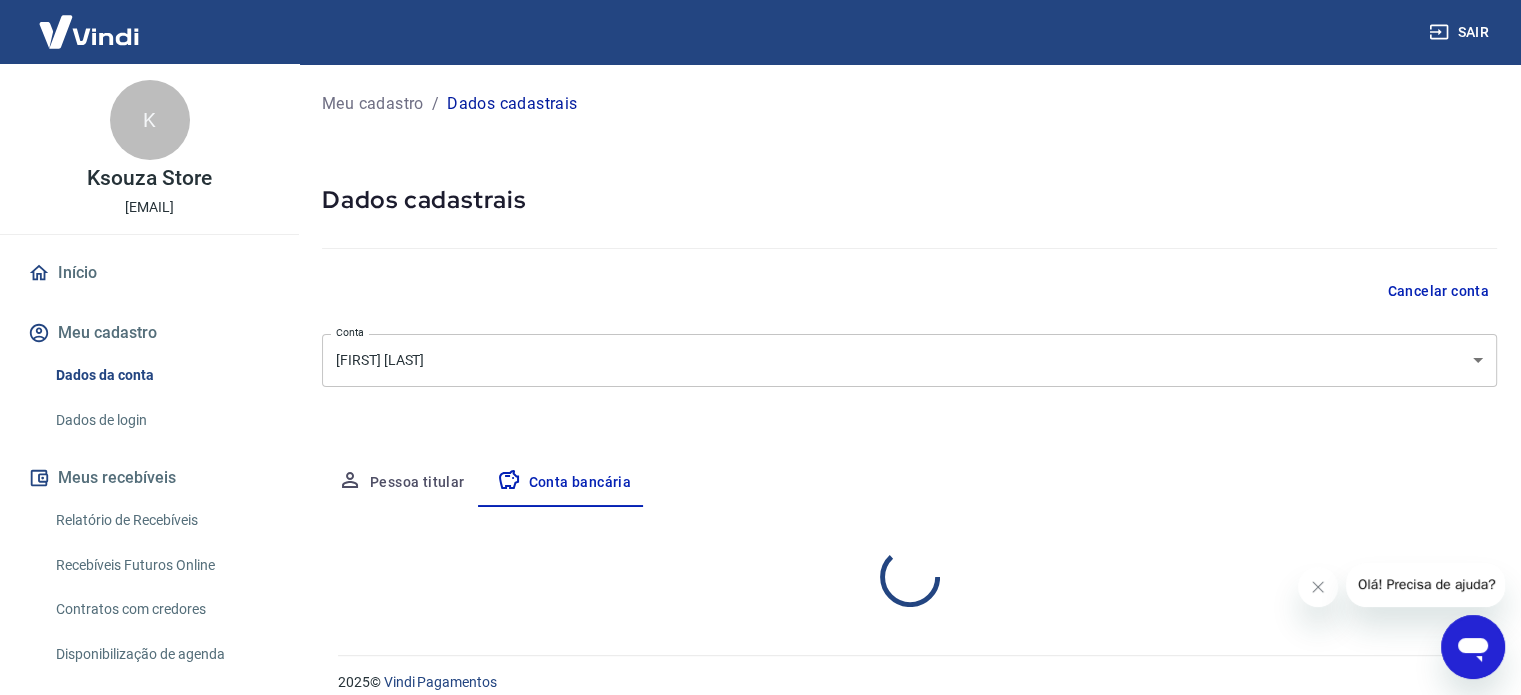 select on "1" 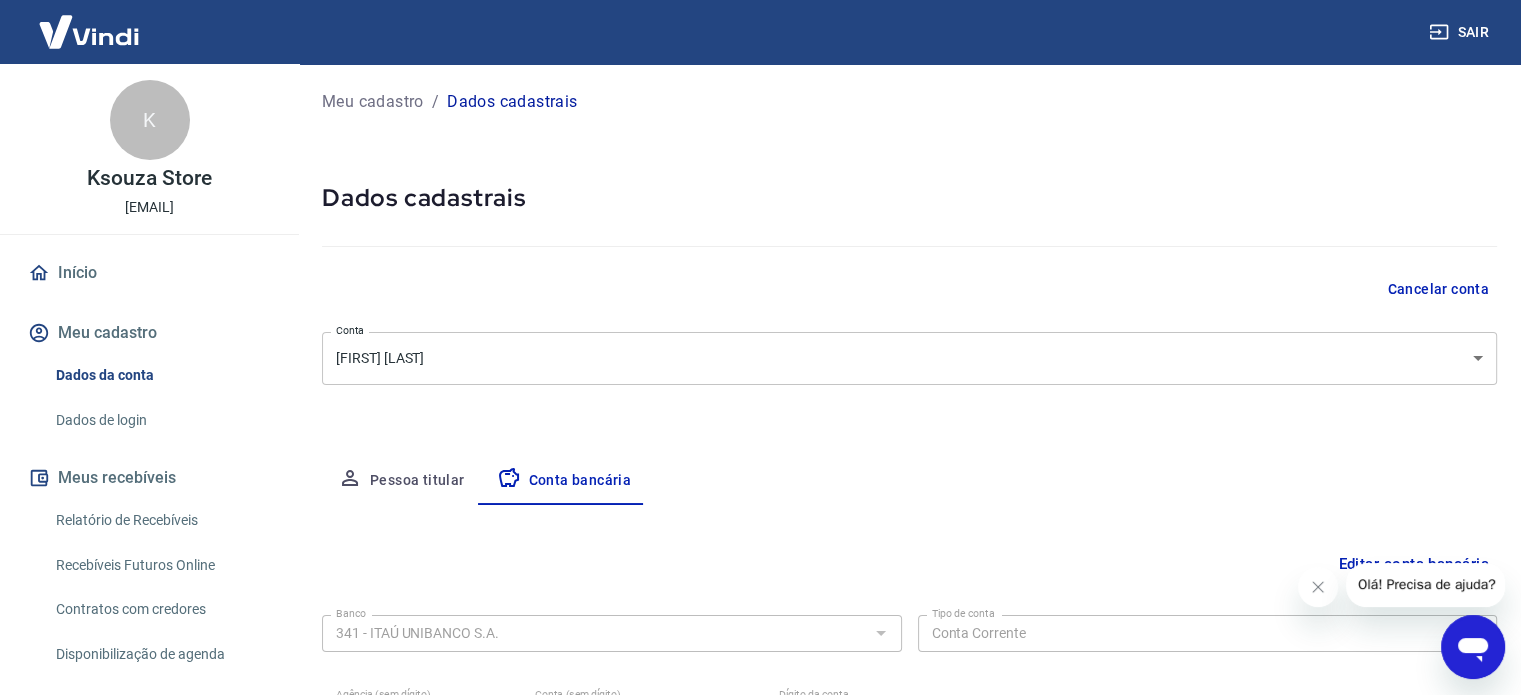 scroll, scrollTop: 0, scrollLeft: 0, axis: both 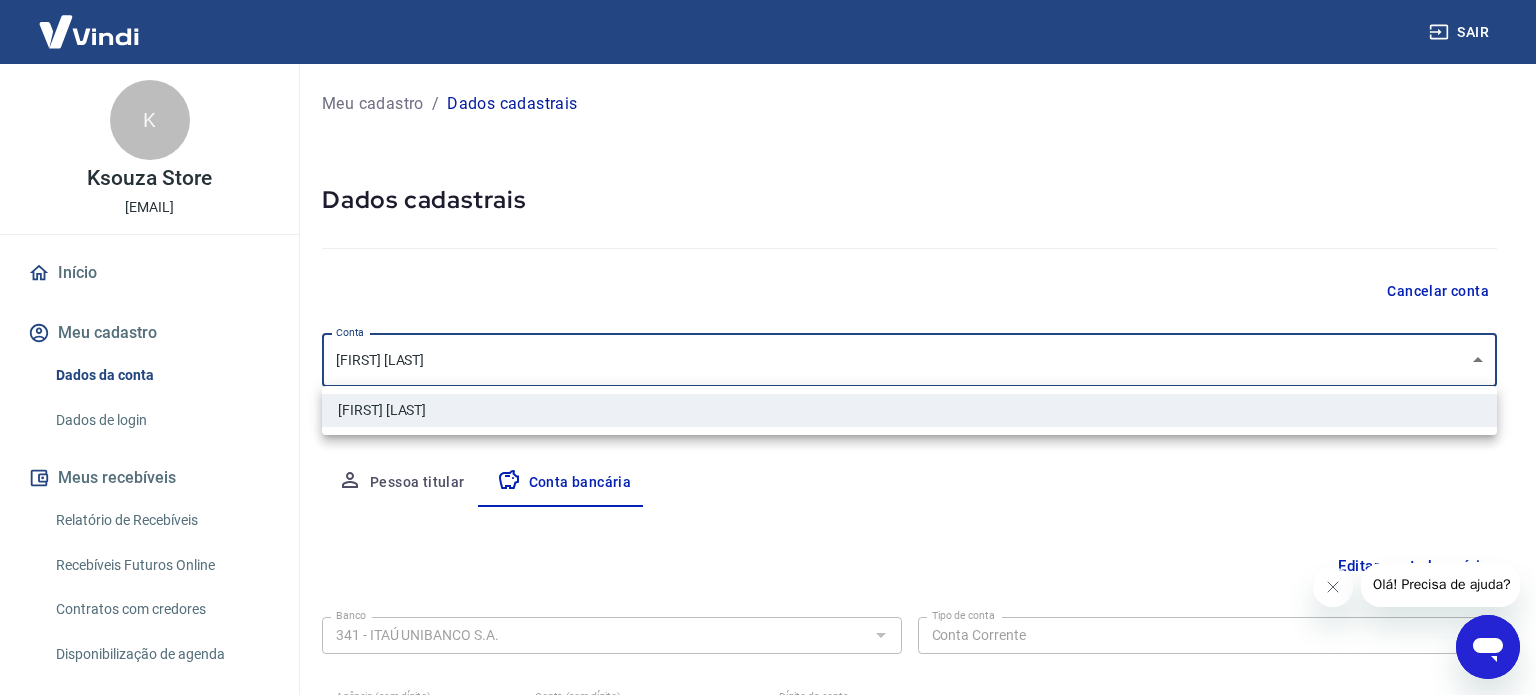 click on "Sair K Ksouza Store ksouzamatriz@gmail.com Início Meu cadastro Dados da conta Dados de login Meus recebíveis Relatório de Recebíveis Recebíveis Futuros Online Contratos com credores Disponibilização de agenda Segurança Fale conosco Volte para o portal de gerenciamento de vendas do Intermediador. Voltar para  Intermediador Meu cadastro / Dados cadastrais Dados cadastrais Cancelar conta Conta Kleber Silva de Souza [object Object] Conta Pessoa titular Conta bancária Editar conta bancária Banco 341 - ITAÚ UNIBANCO S.A. Banco Tipo de conta Conta Corrente Conta Poupança Tipo de conta Agência (sem dígito) 6163 Agência (sem dígito) Conta (sem dígito) 05846 Conta (sem dígito) Dígito da conta 1 Dígito da conta Se o dígito for x, use 0 (zero) Atenção Ao cadastrar uma nova conta bancária, faremos um crédito de valor simbólico na conta bancária informada. Este crédito é apenas para verificação de segurança e será feito automaticamente após a alteração da conta. Salvar Cancelar 2025  ©" at bounding box center (768, 347) 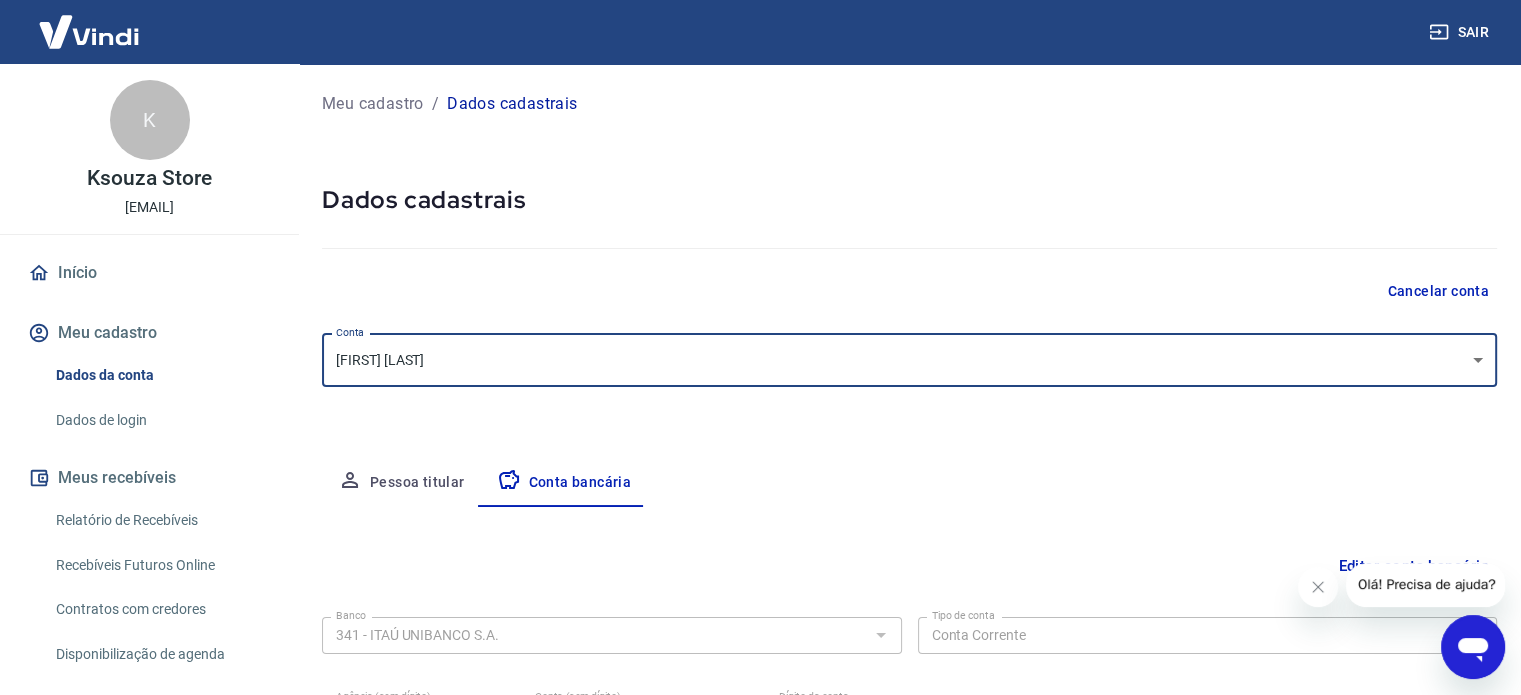 click on "Pessoa titular" at bounding box center [401, 483] 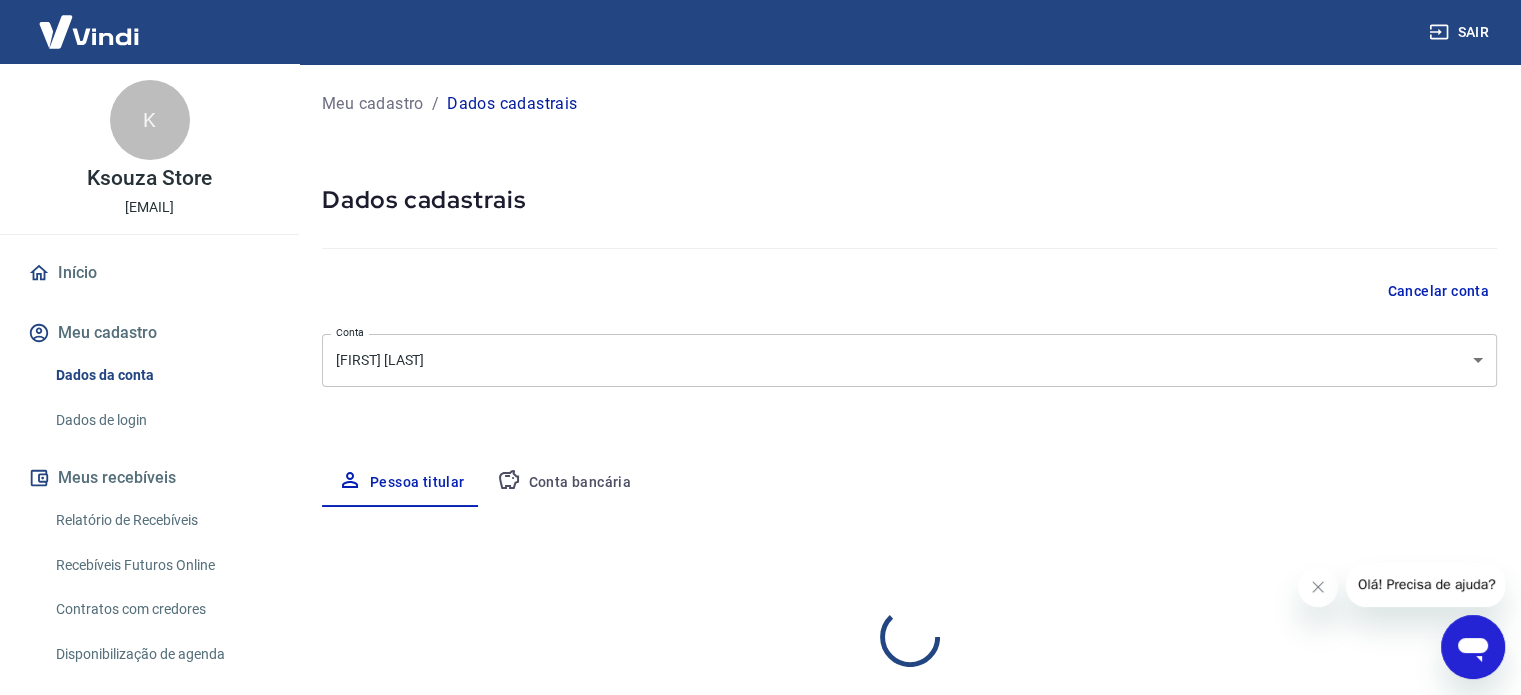 select on "RJ" 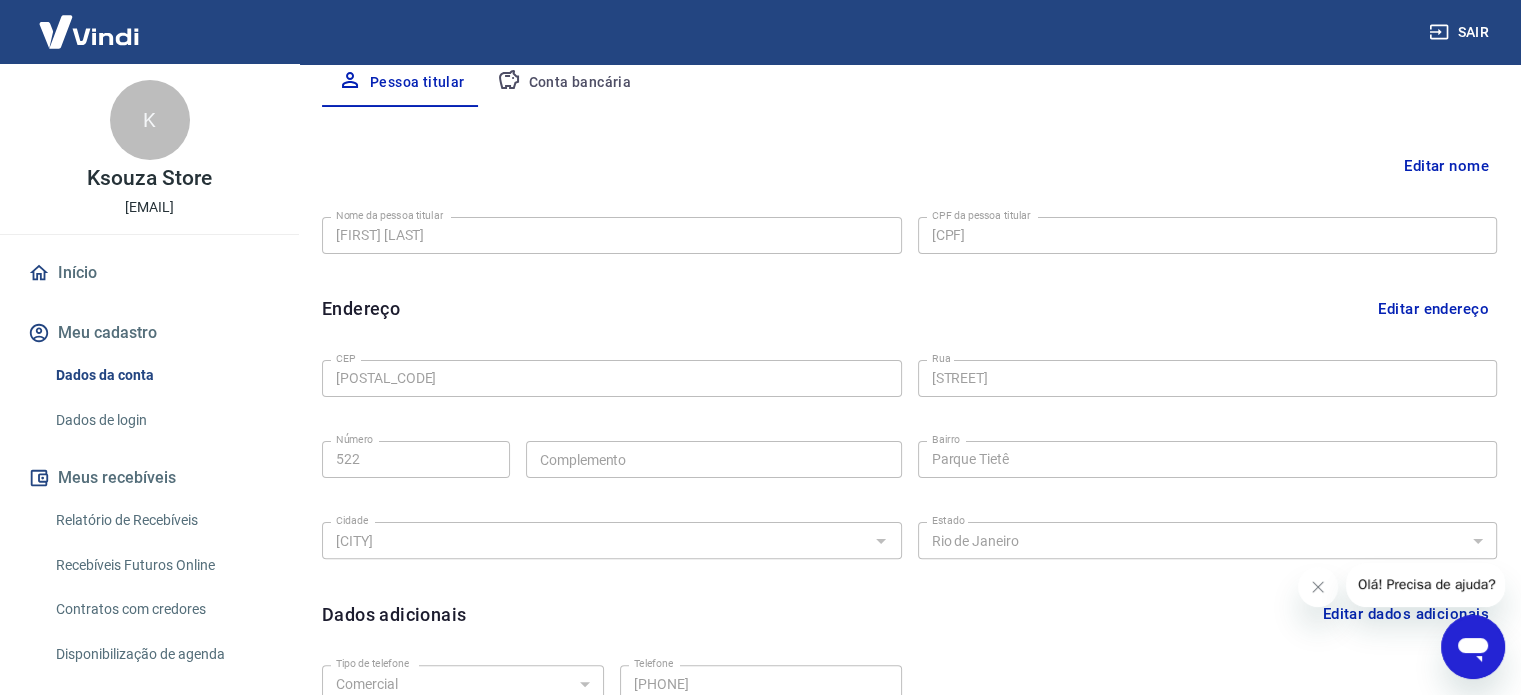 scroll, scrollTop: 0, scrollLeft: 0, axis: both 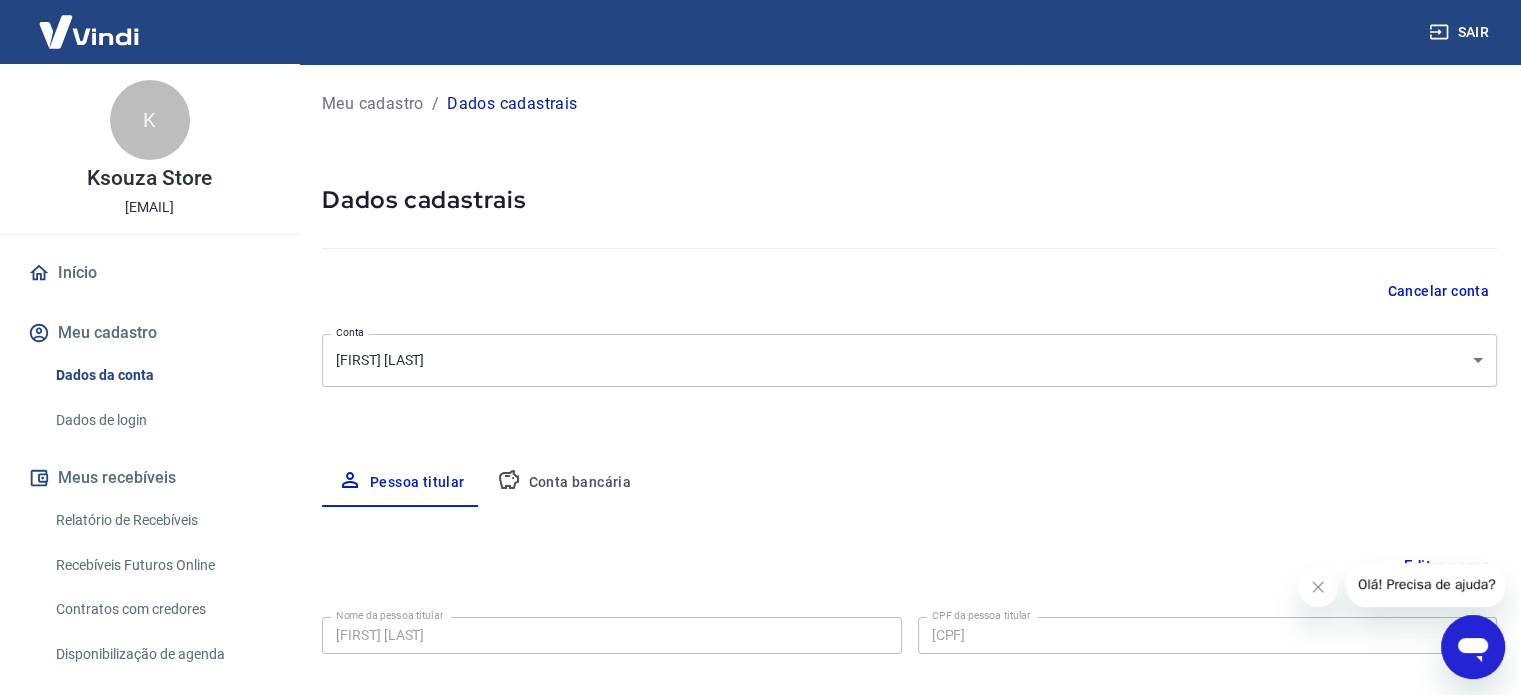 click on "Início" at bounding box center (149, 273) 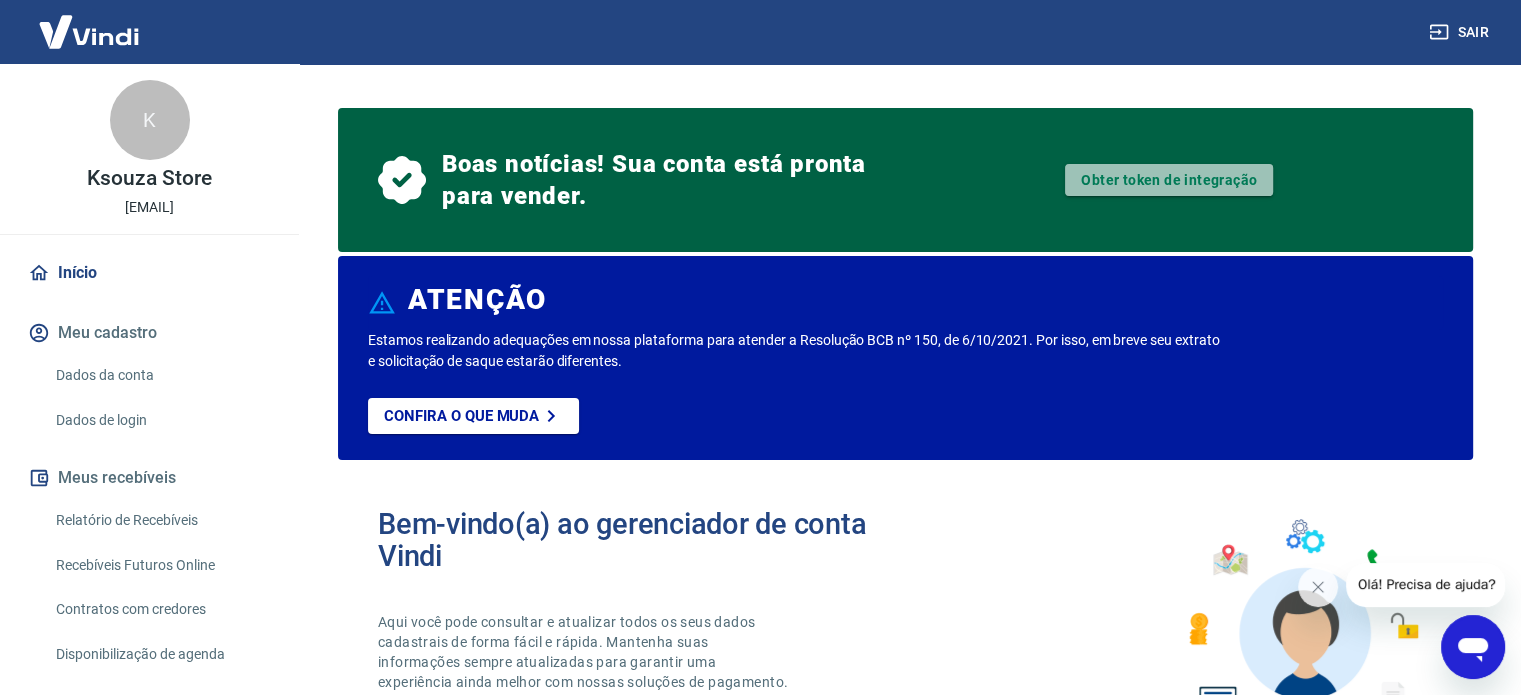 click on "Obter token de integração" at bounding box center [1169, 180] 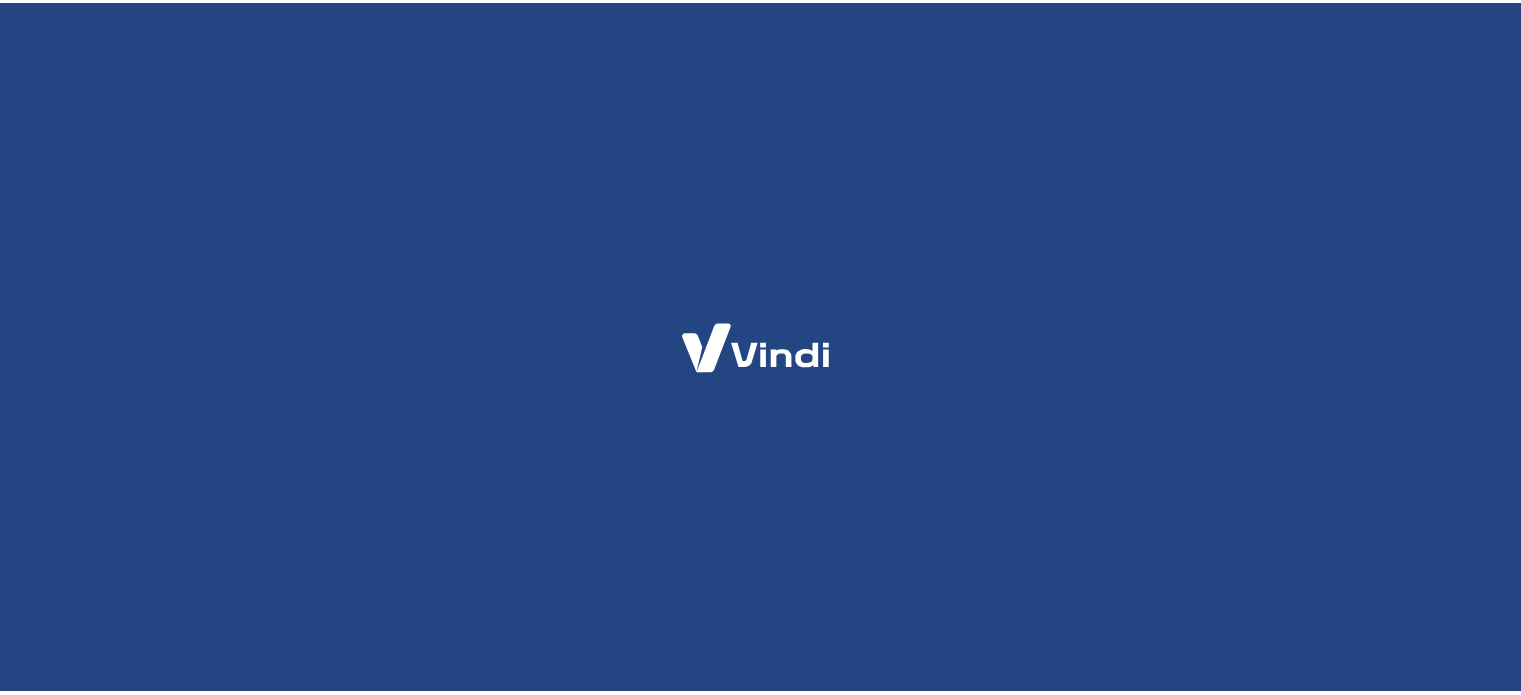 scroll, scrollTop: 0, scrollLeft: 0, axis: both 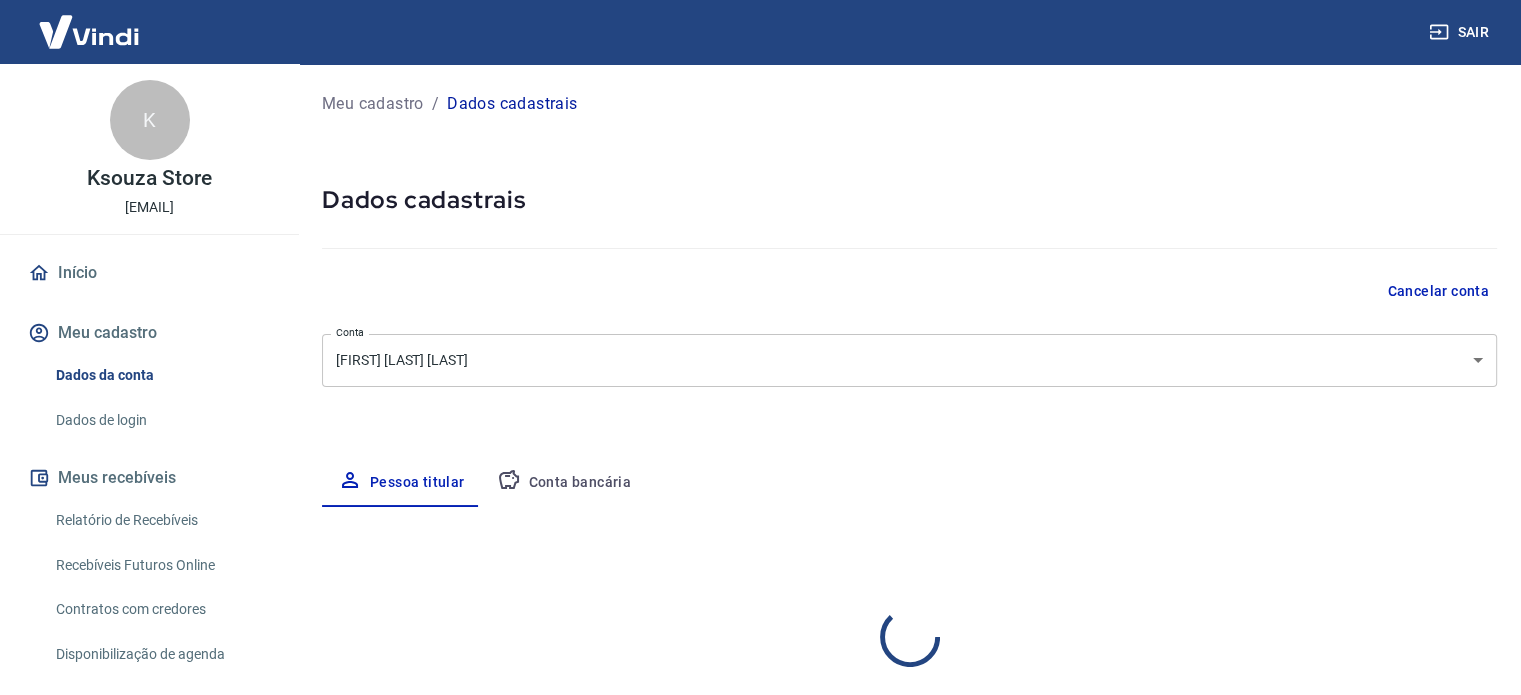 select on "RJ" 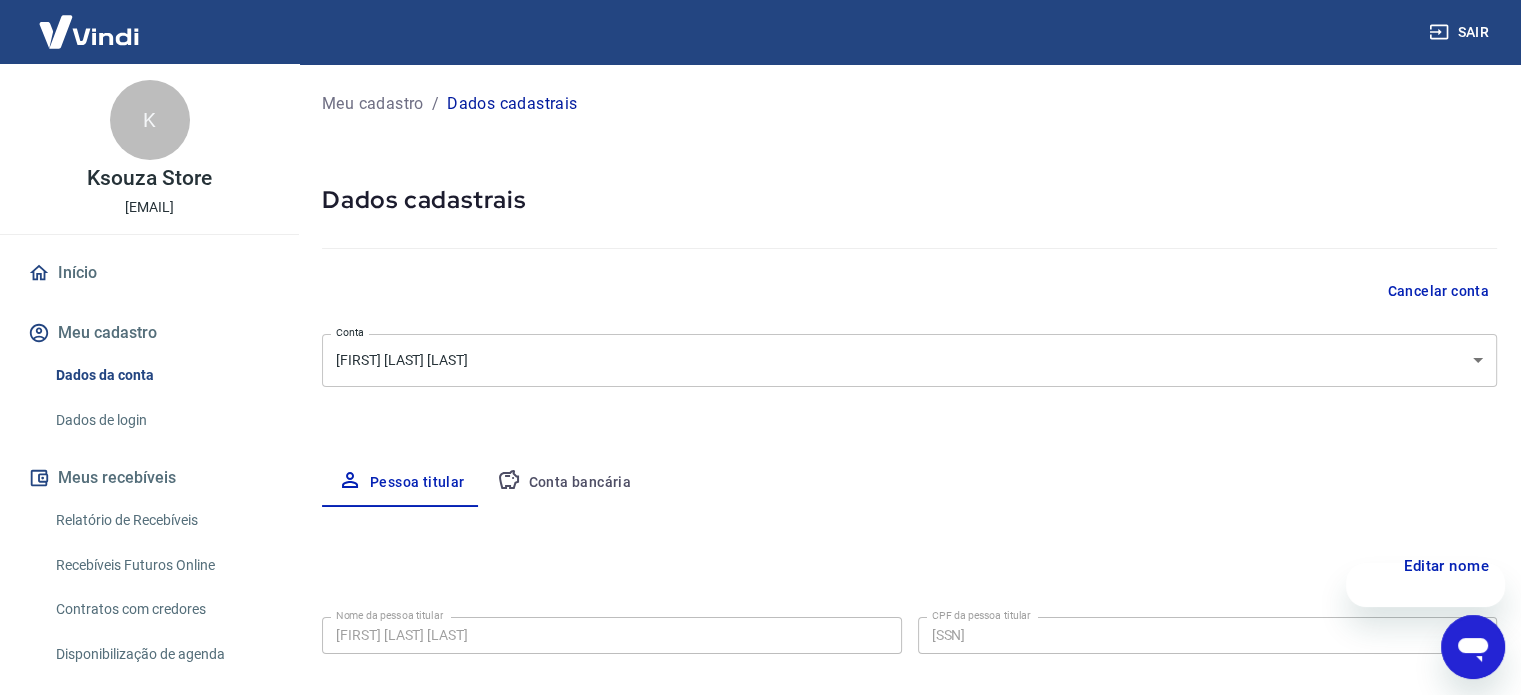 scroll, scrollTop: 0, scrollLeft: 0, axis: both 